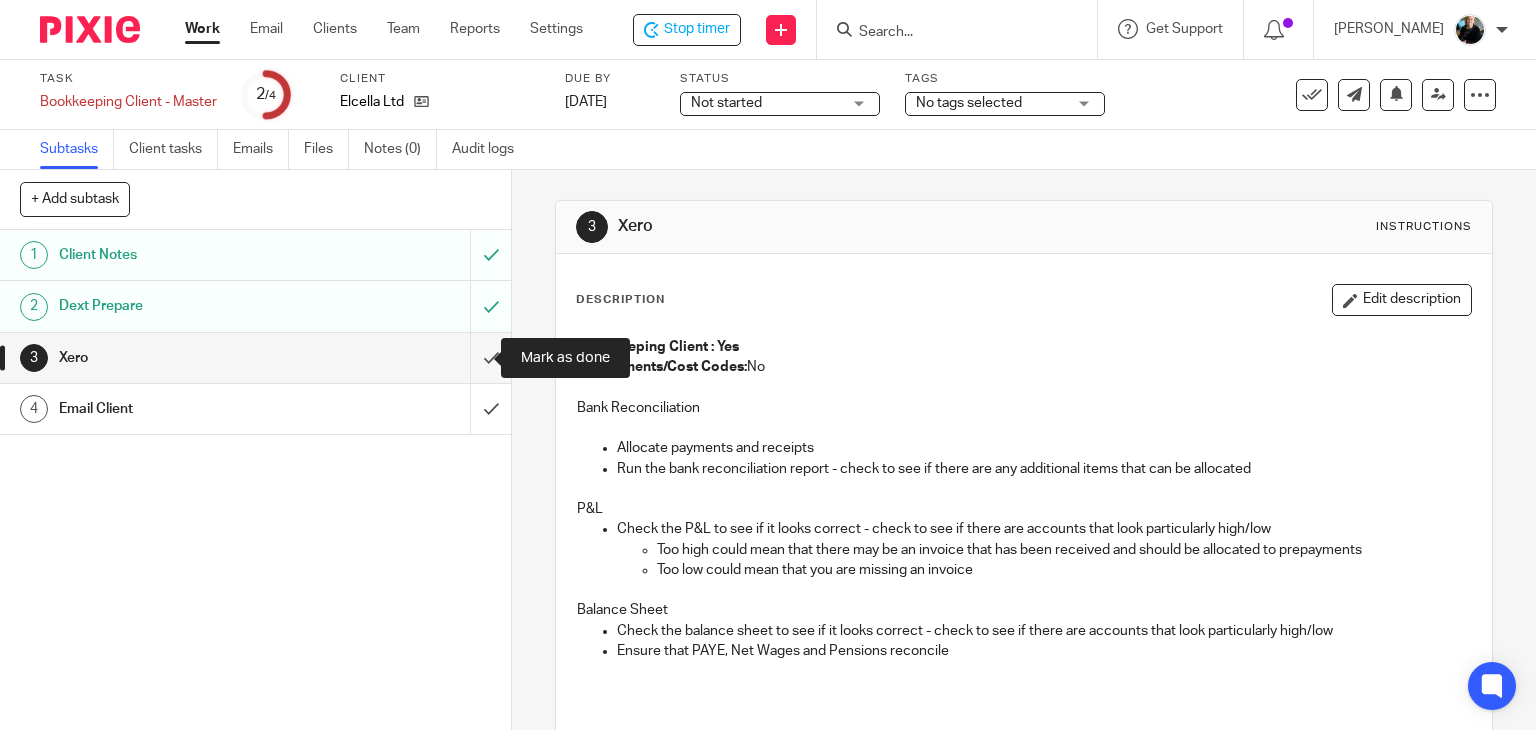 scroll, scrollTop: 0, scrollLeft: 0, axis: both 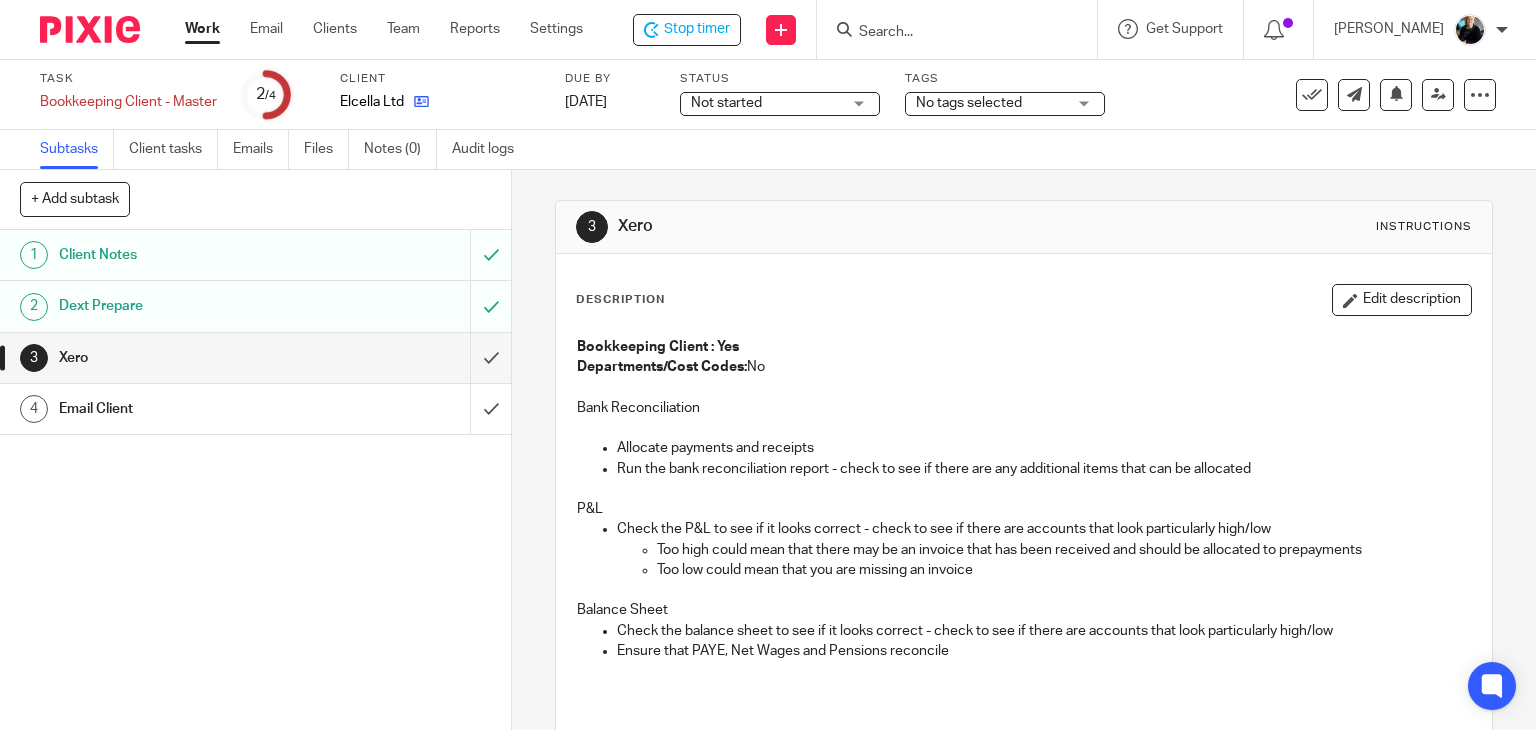 click at bounding box center [416, 102] 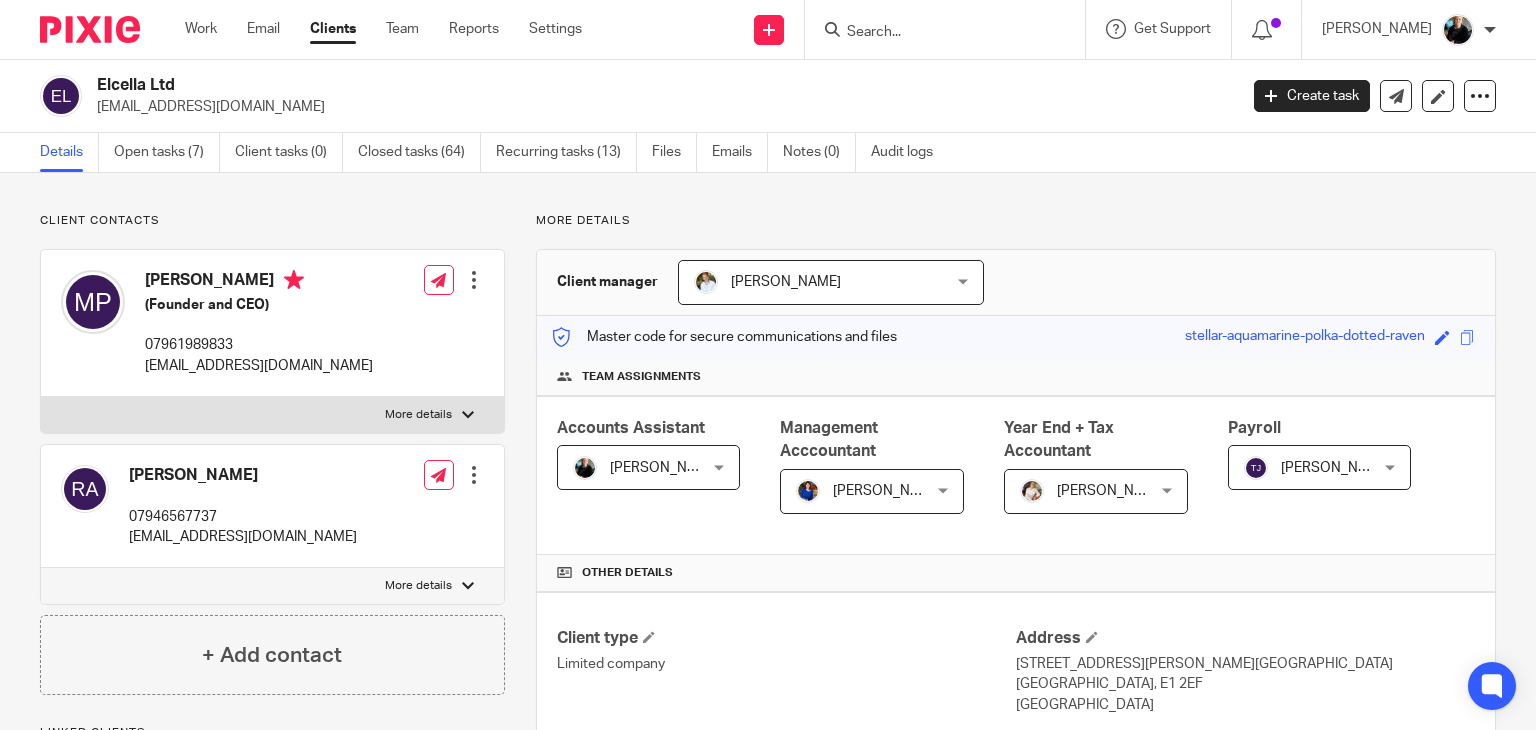 scroll, scrollTop: 0, scrollLeft: 0, axis: both 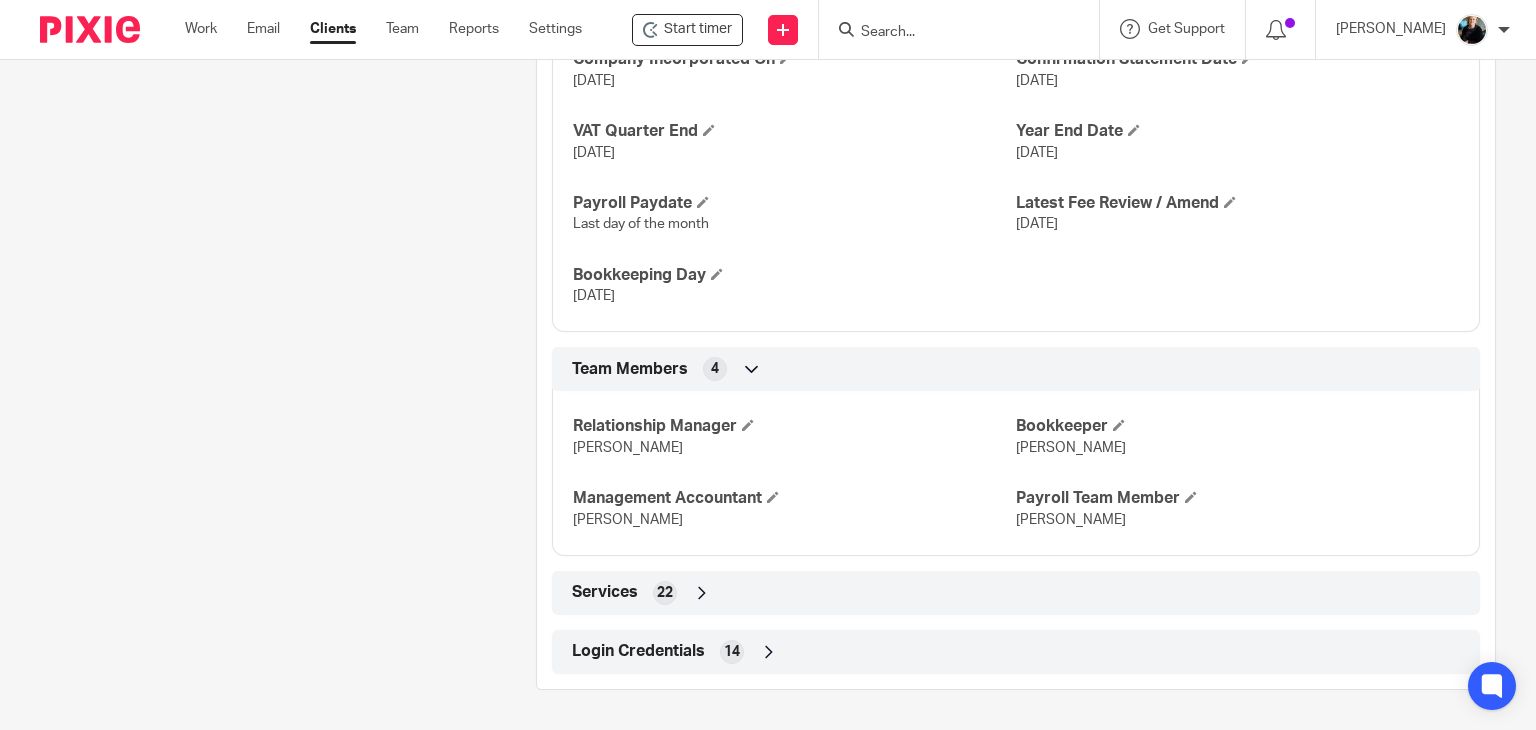 click at bounding box center (769, 652) 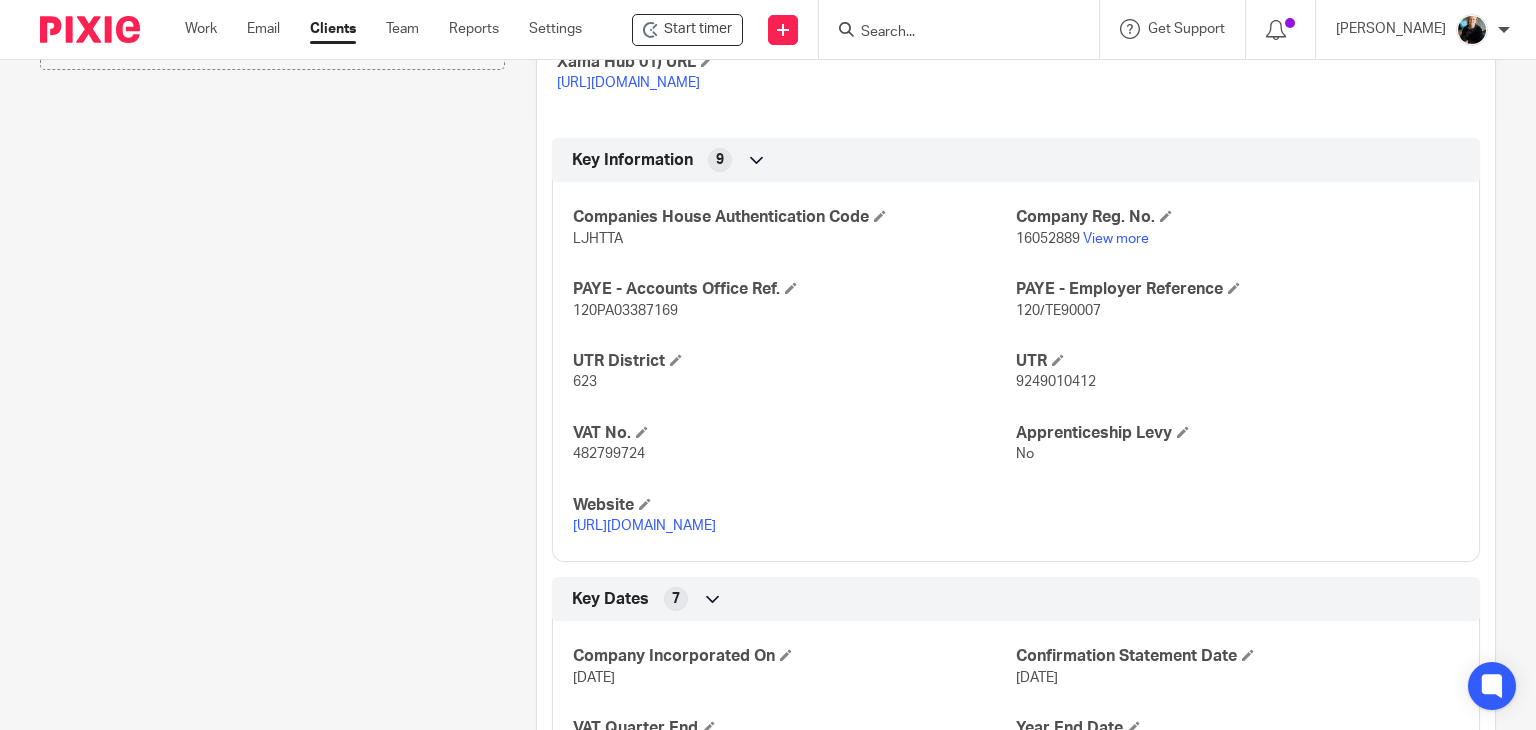 scroll, scrollTop: 371, scrollLeft: 0, axis: vertical 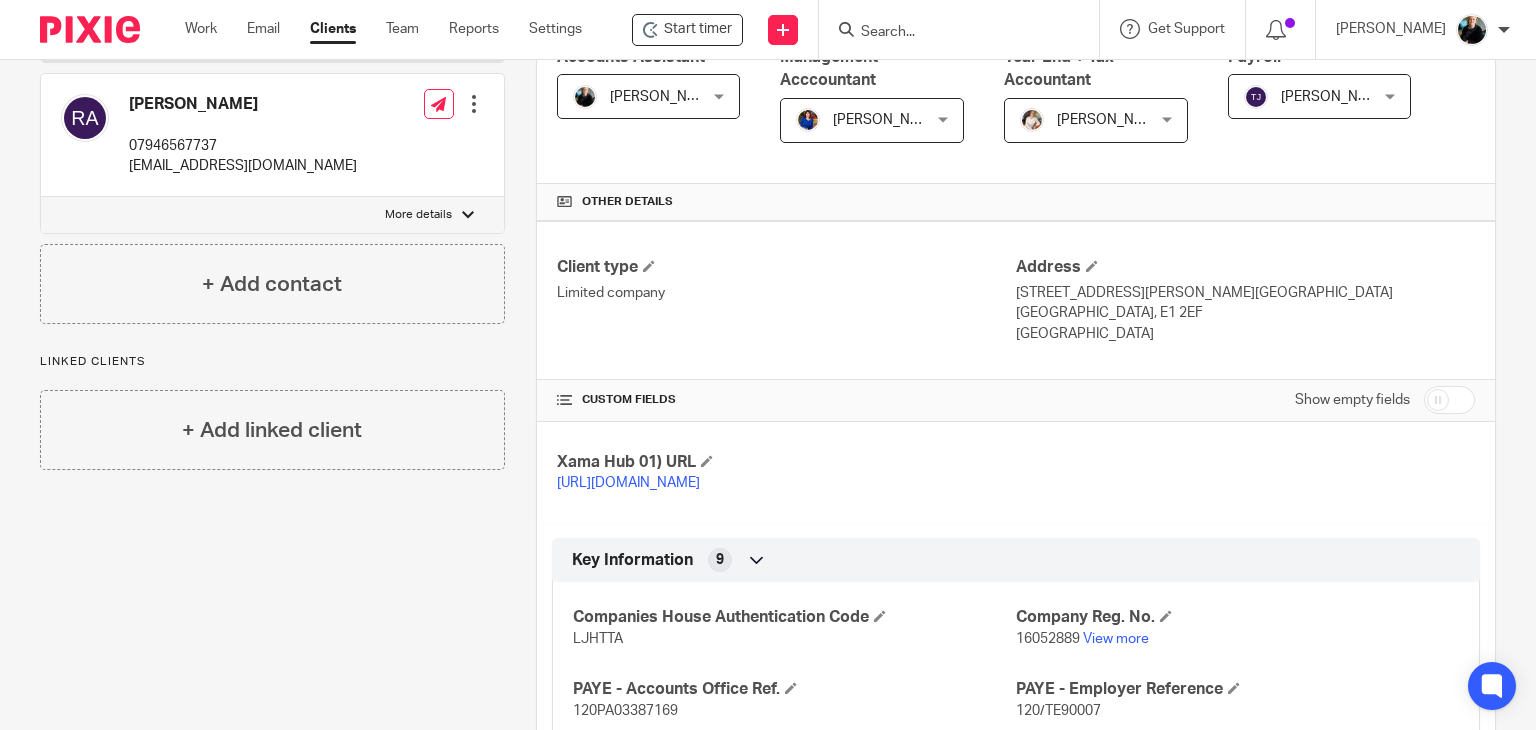 click at bounding box center (949, 33) 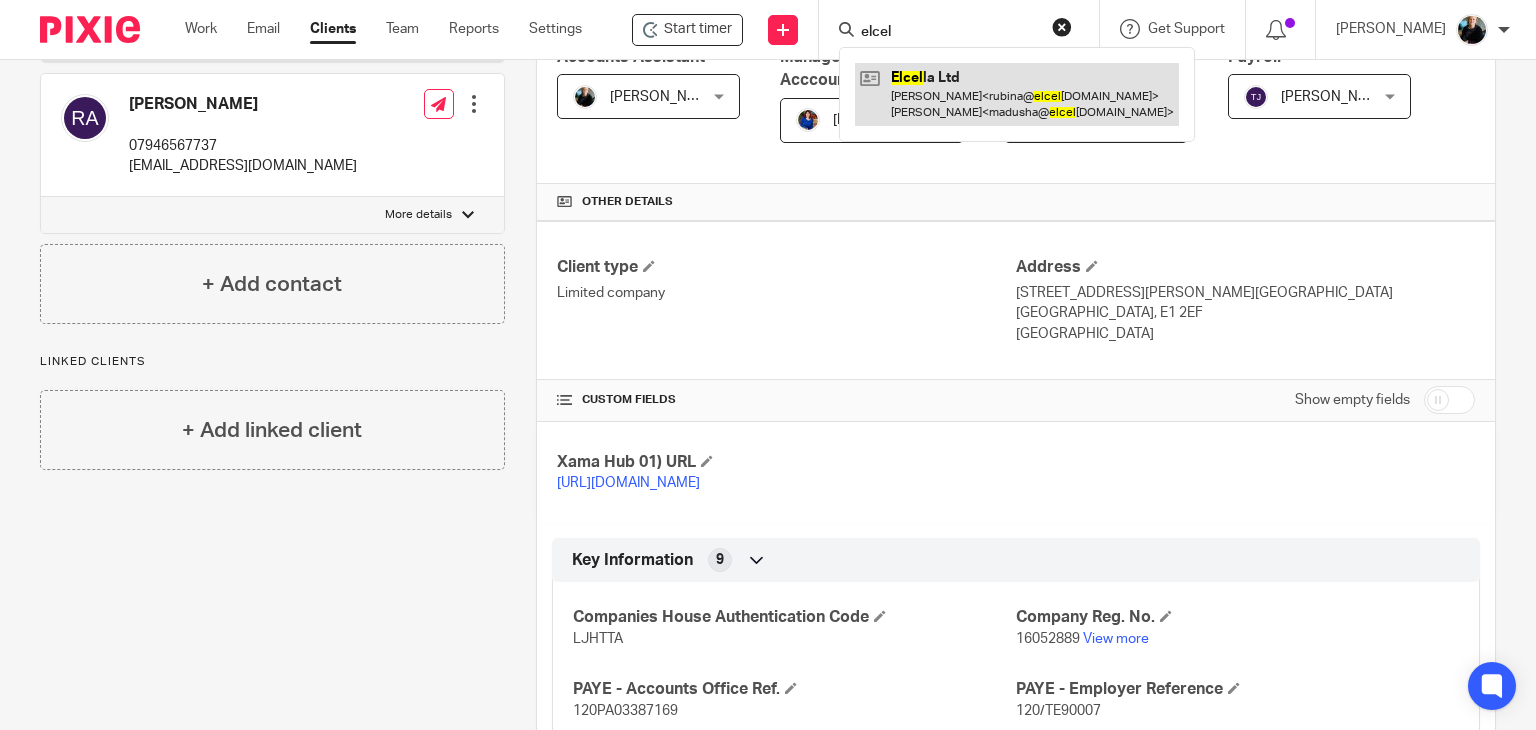 type on "elcel" 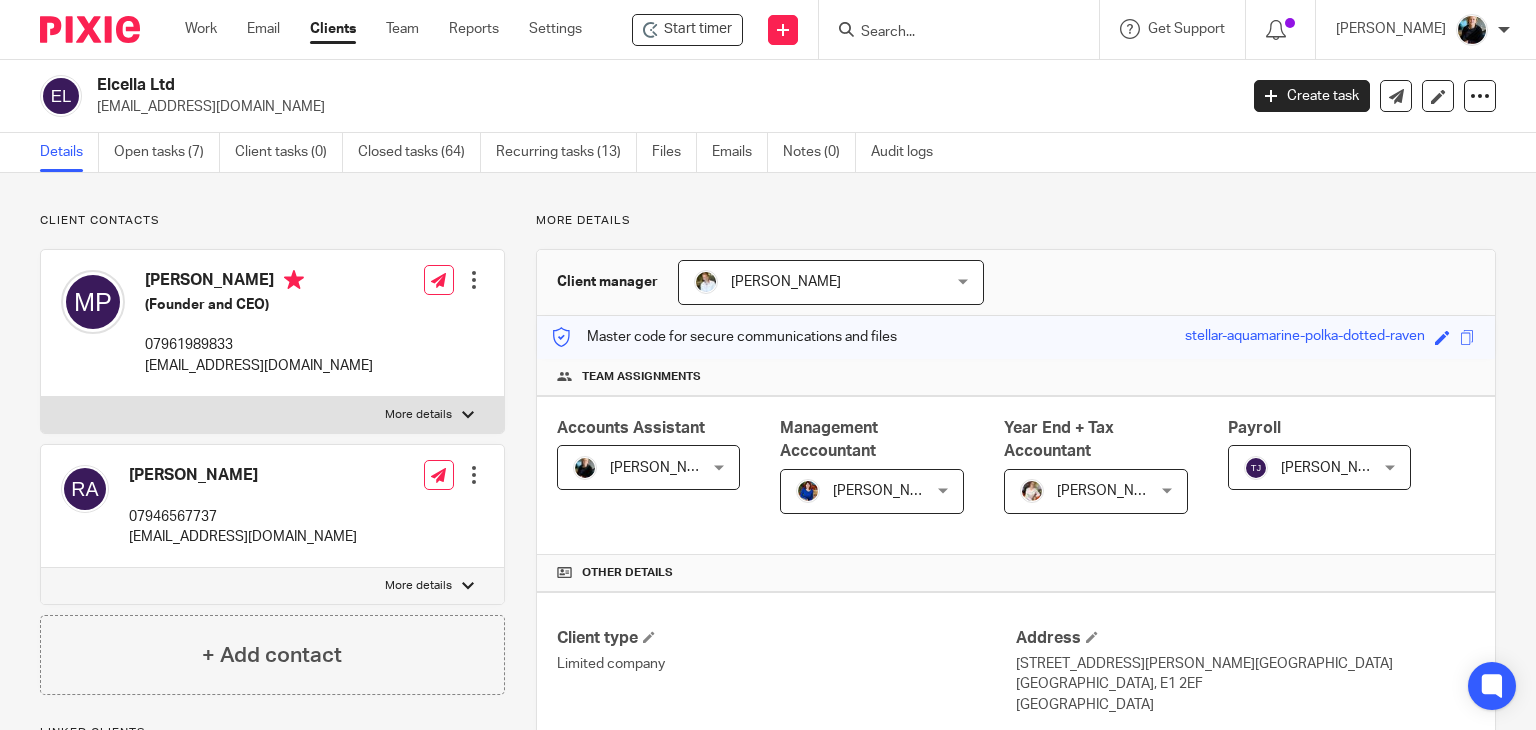 scroll, scrollTop: 0, scrollLeft: 0, axis: both 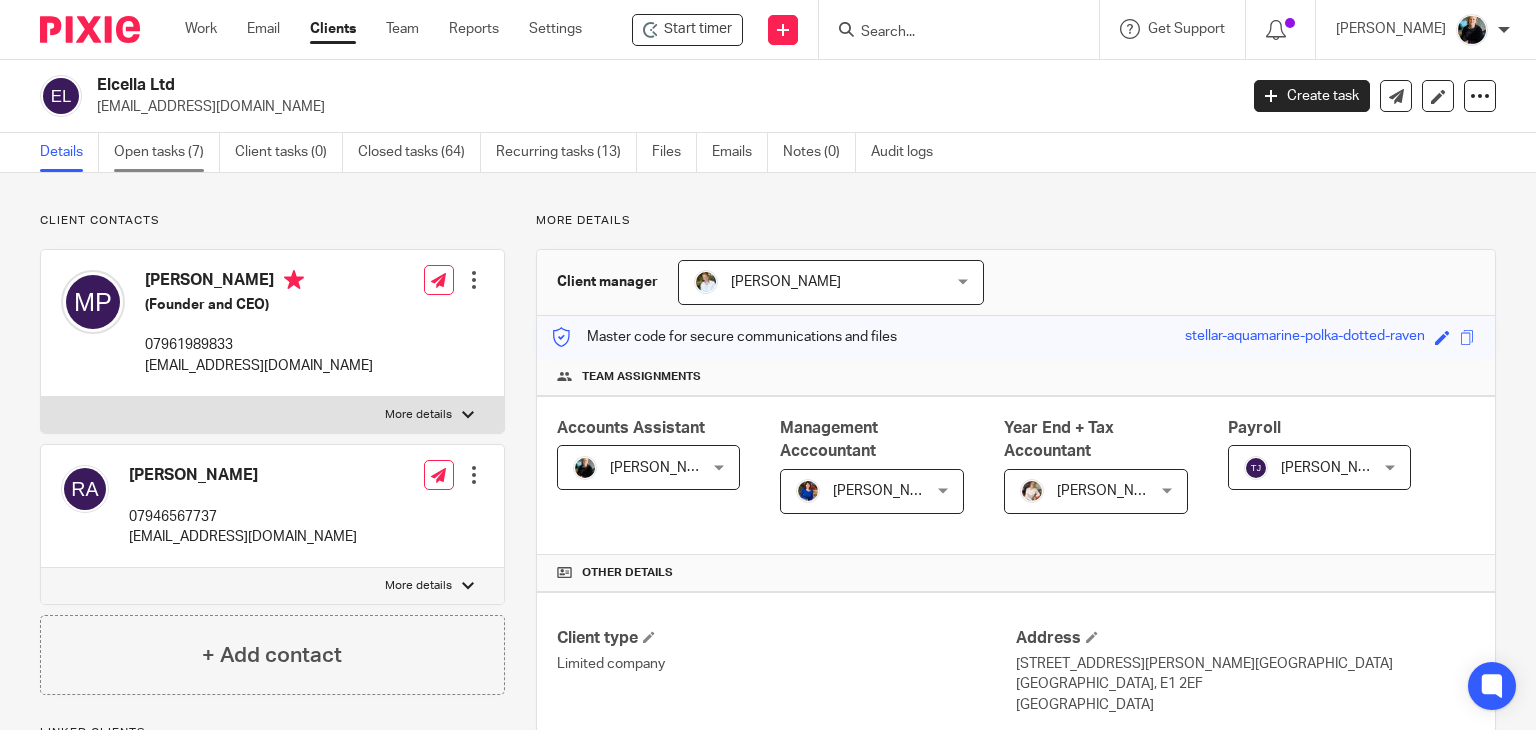 click on "Open tasks (7)" at bounding box center [167, 152] 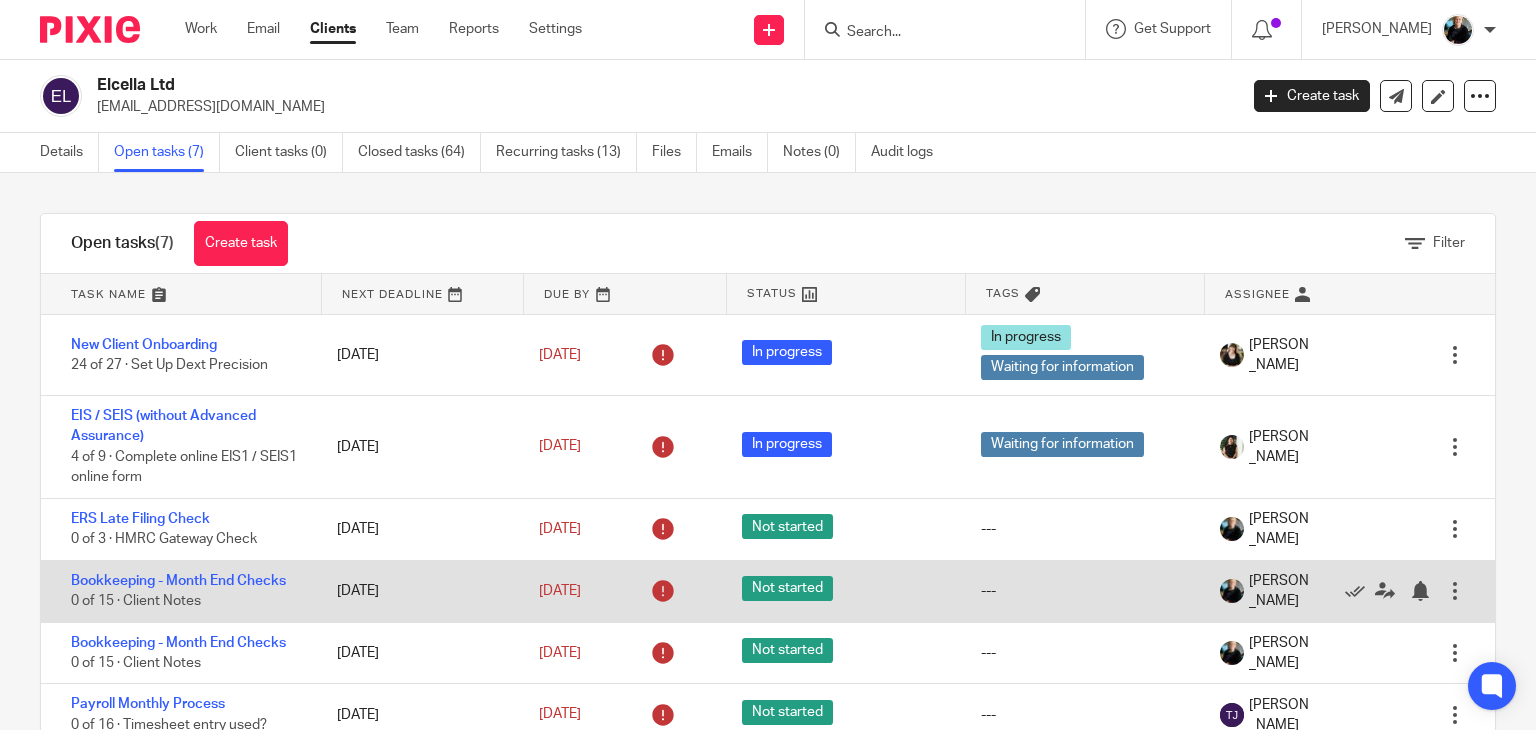 scroll, scrollTop: 0, scrollLeft: 0, axis: both 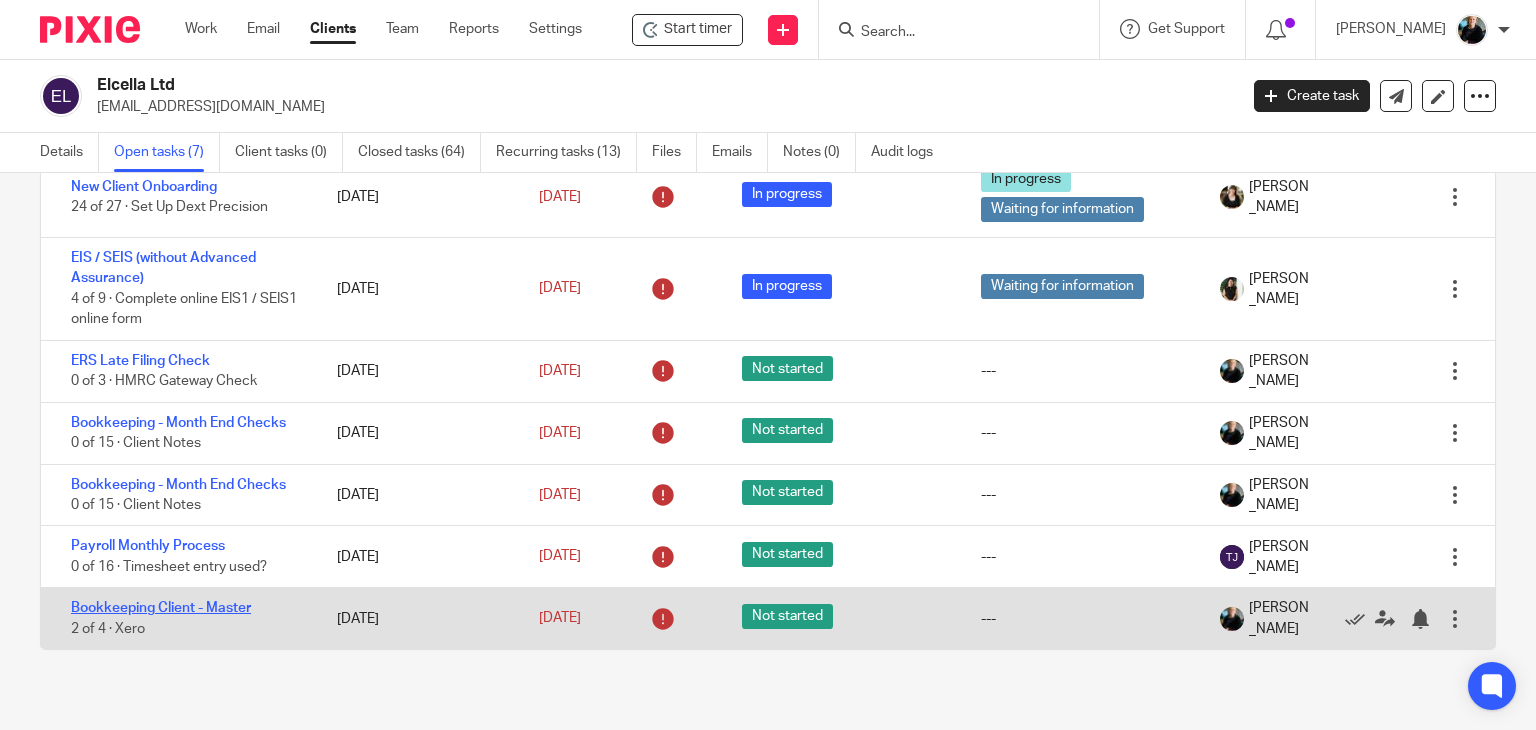 click on "Bookkeeping Client - Master" at bounding box center [161, 608] 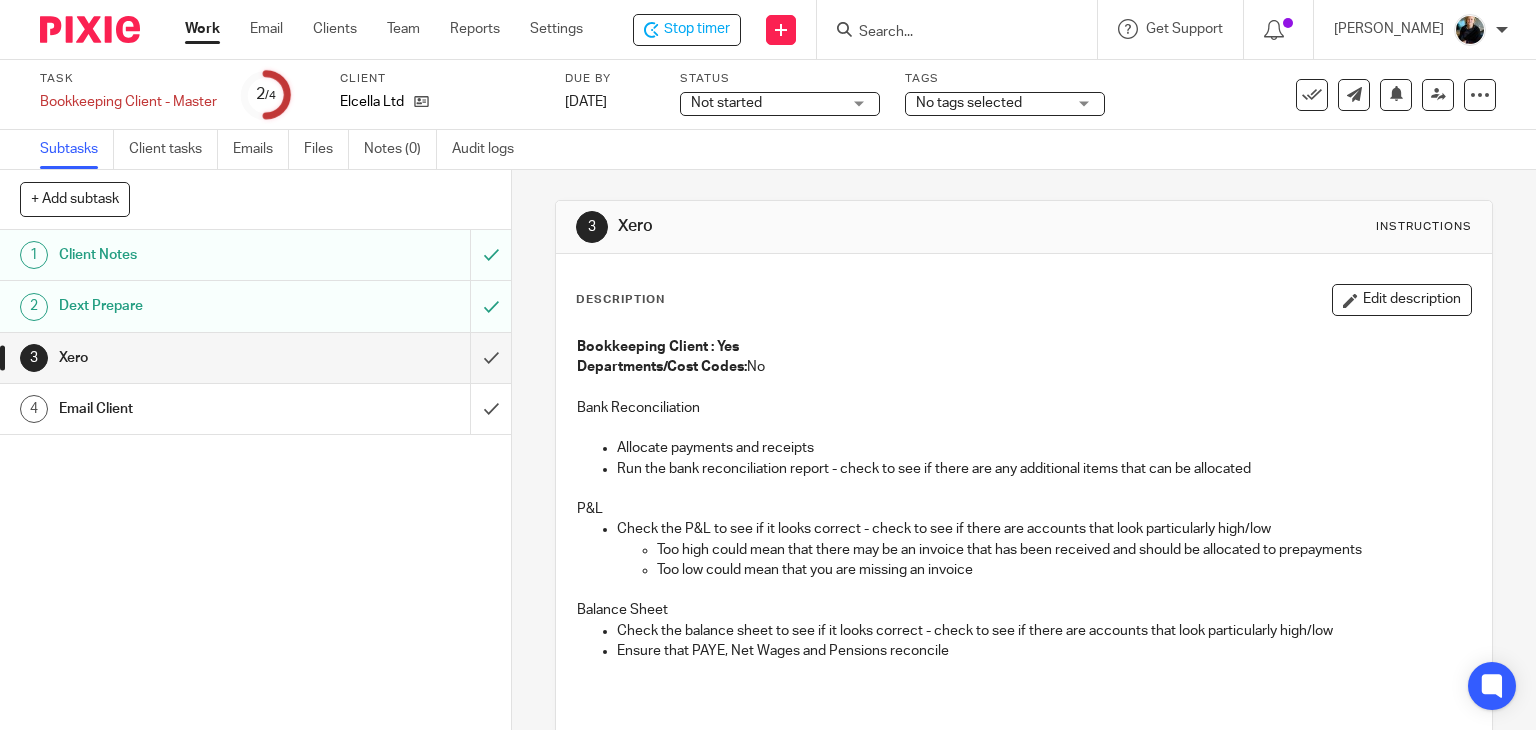 scroll, scrollTop: 0, scrollLeft: 0, axis: both 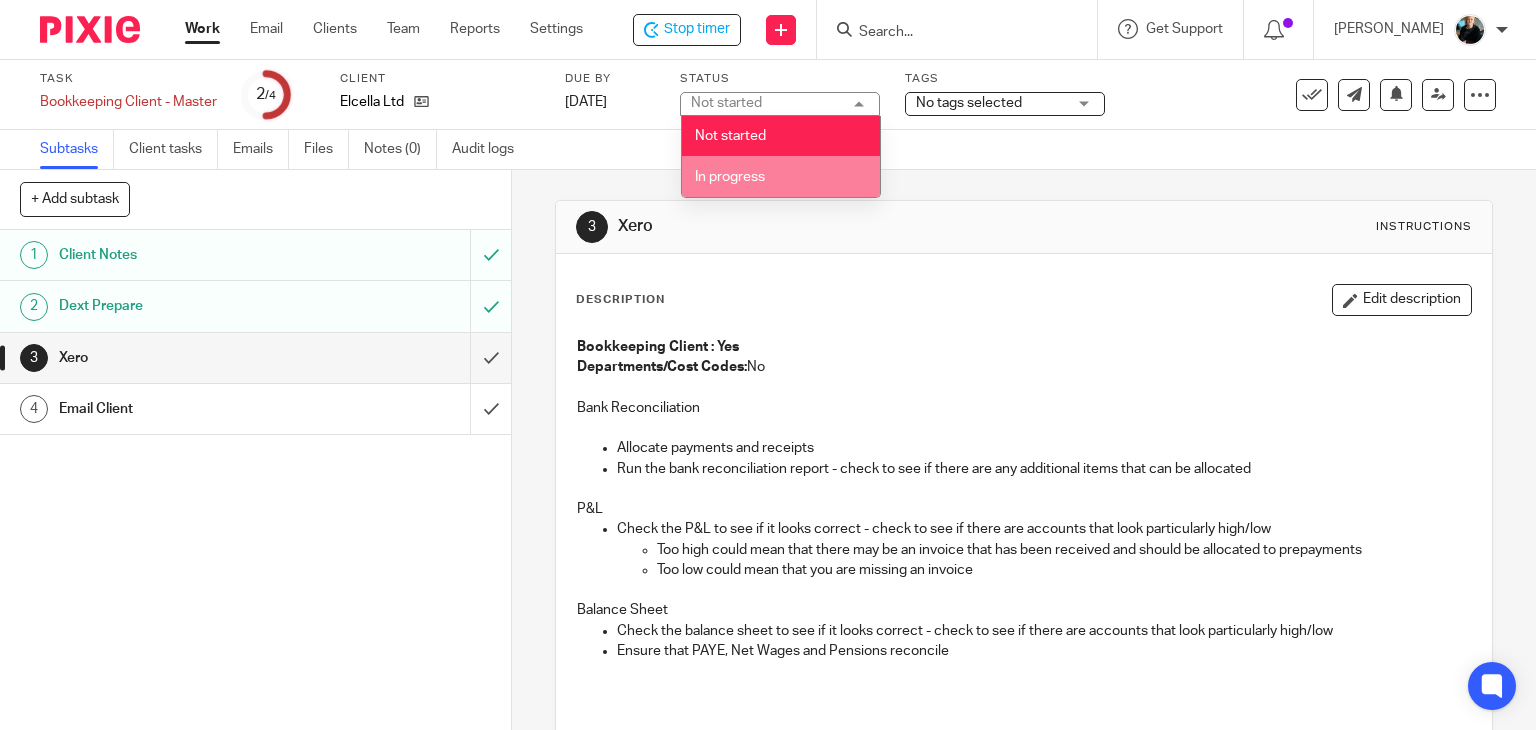 click on "In progress" at bounding box center [730, 177] 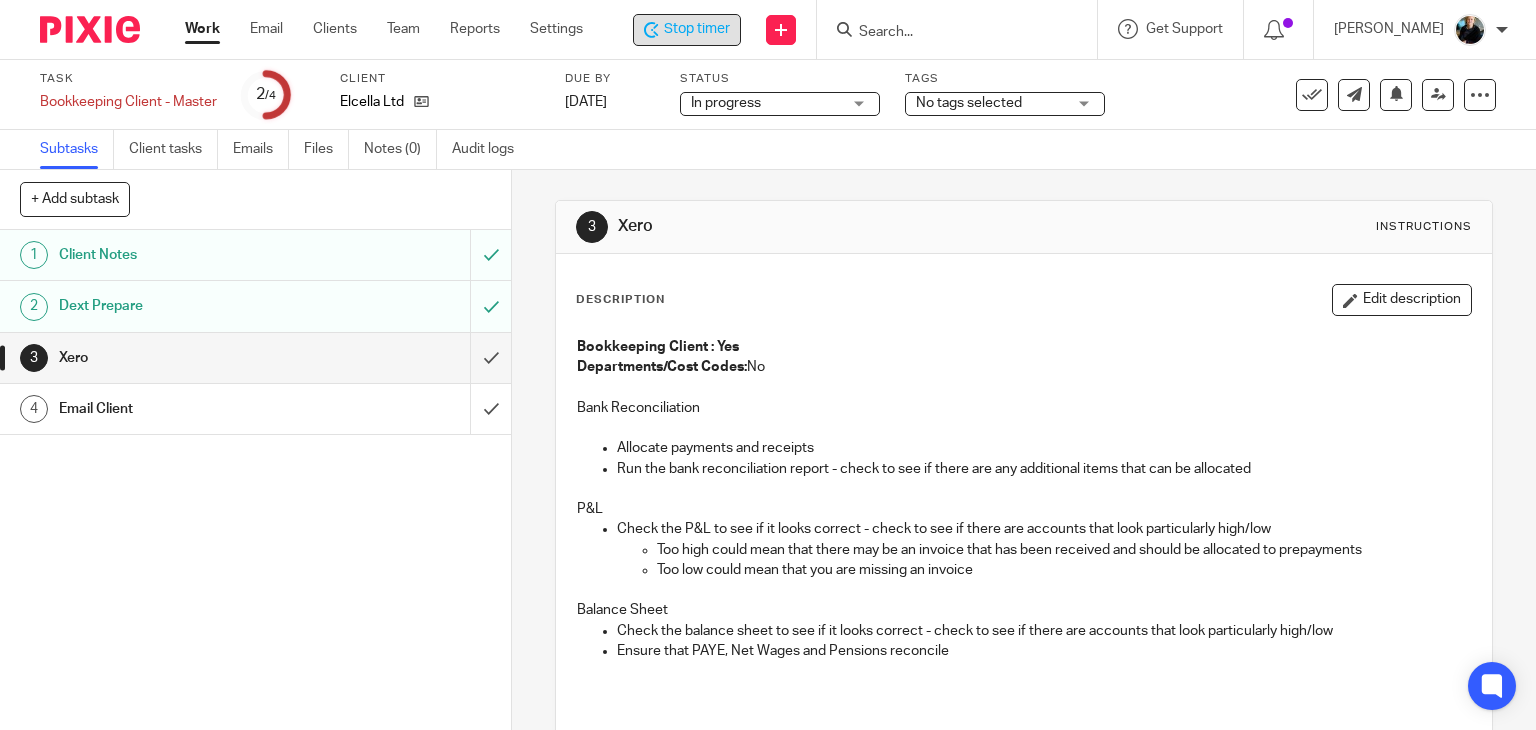click on "Stop timer" at bounding box center (697, 29) 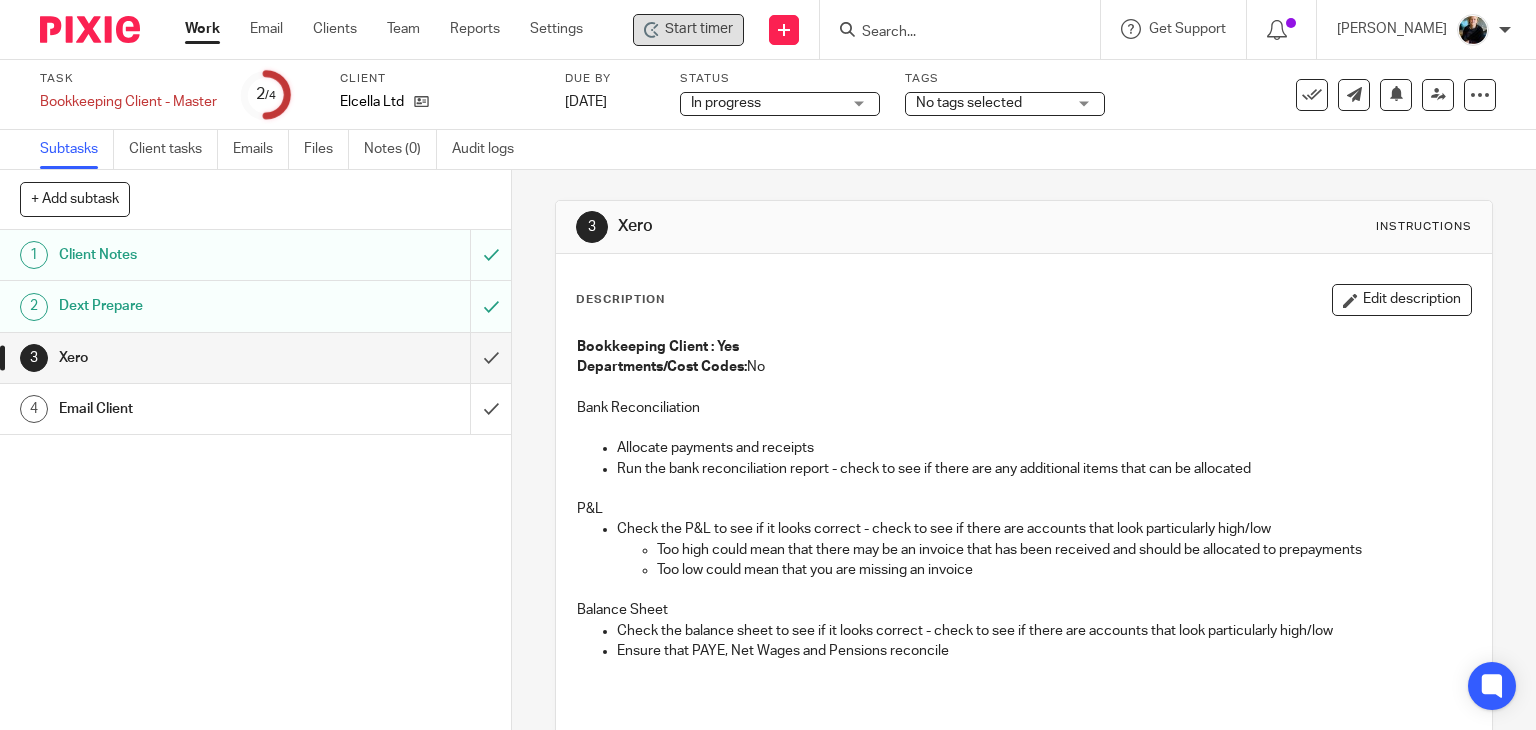 click at bounding box center [950, 33] 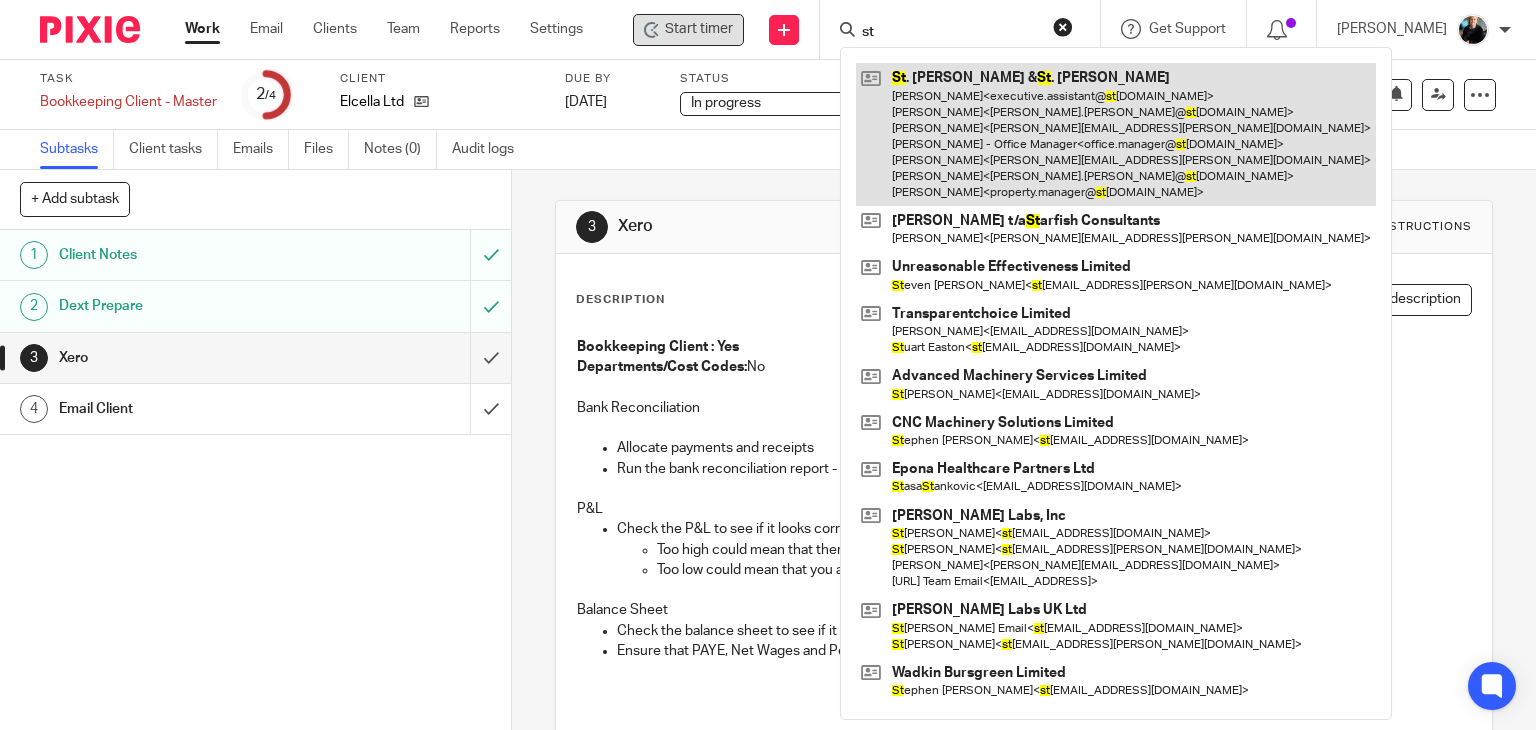 type on "st" 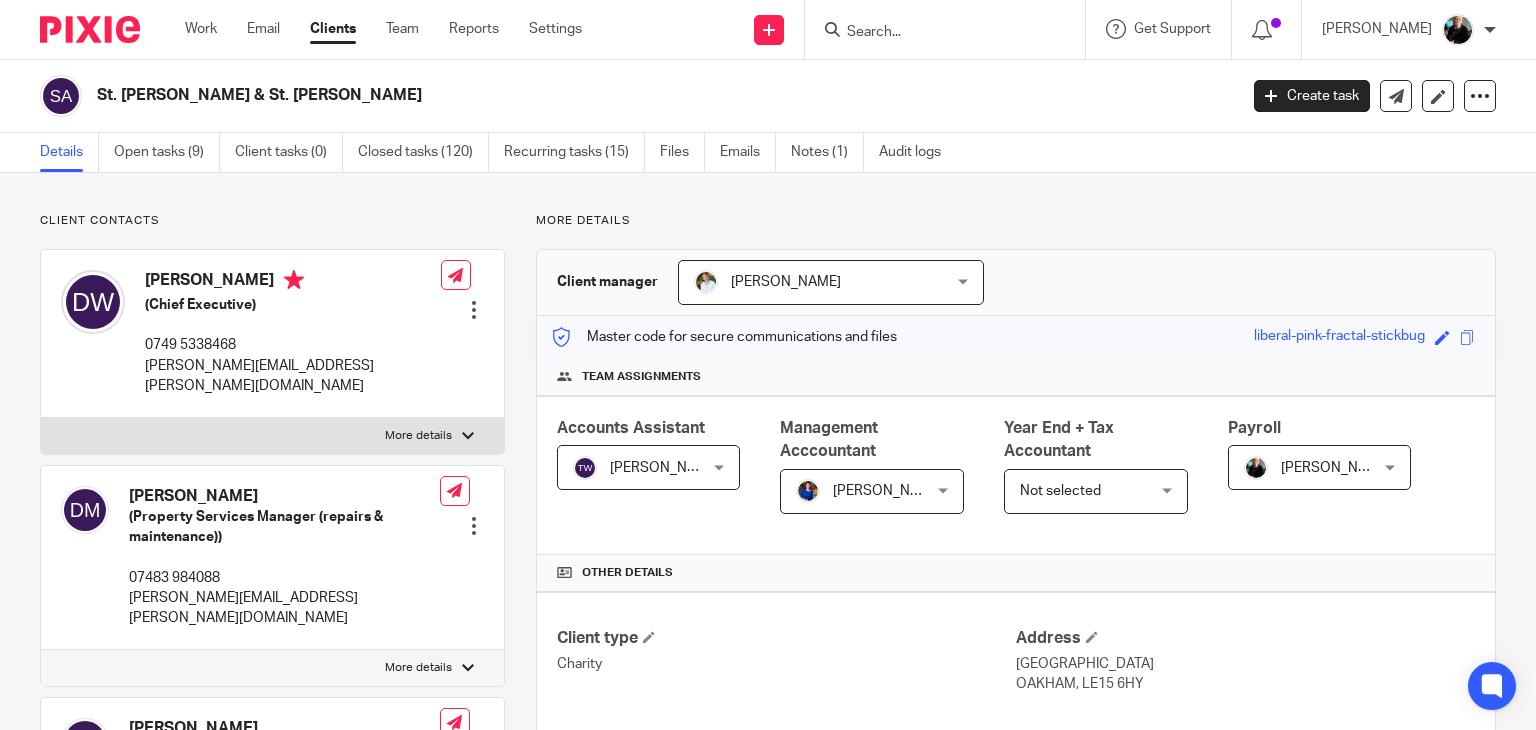 scroll, scrollTop: 0, scrollLeft: 0, axis: both 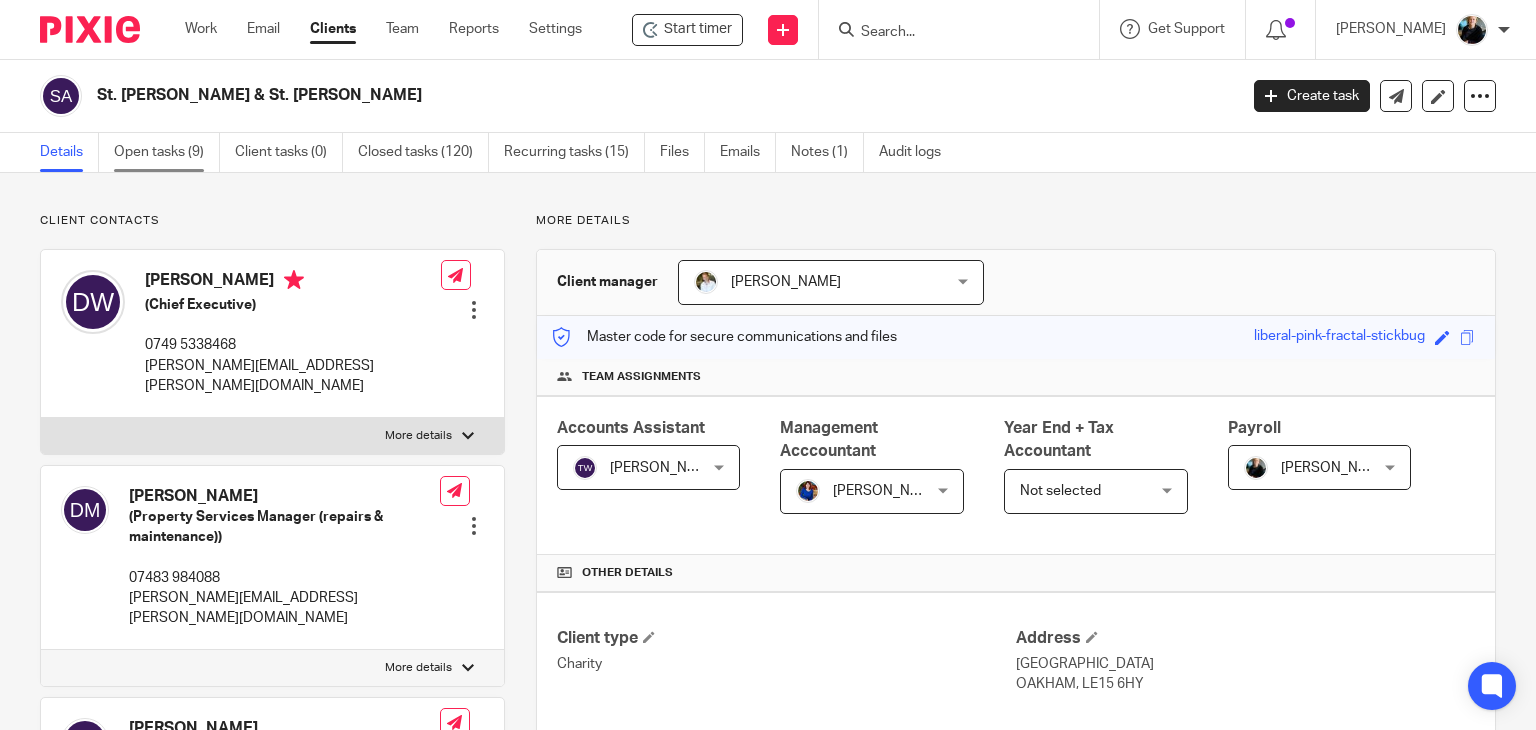 click on "Open tasks (9)" at bounding box center (167, 152) 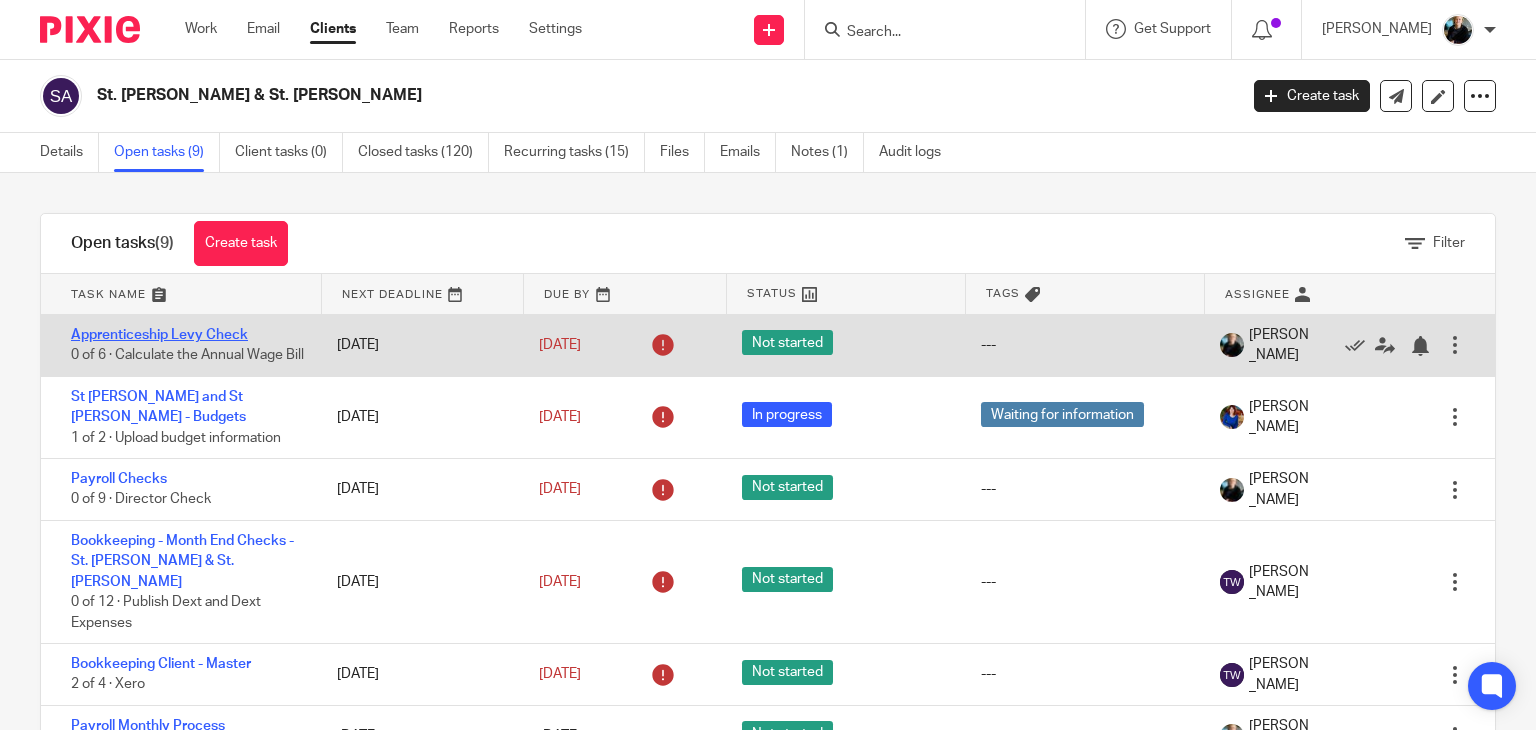 scroll, scrollTop: 0, scrollLeft: 0, axis: both 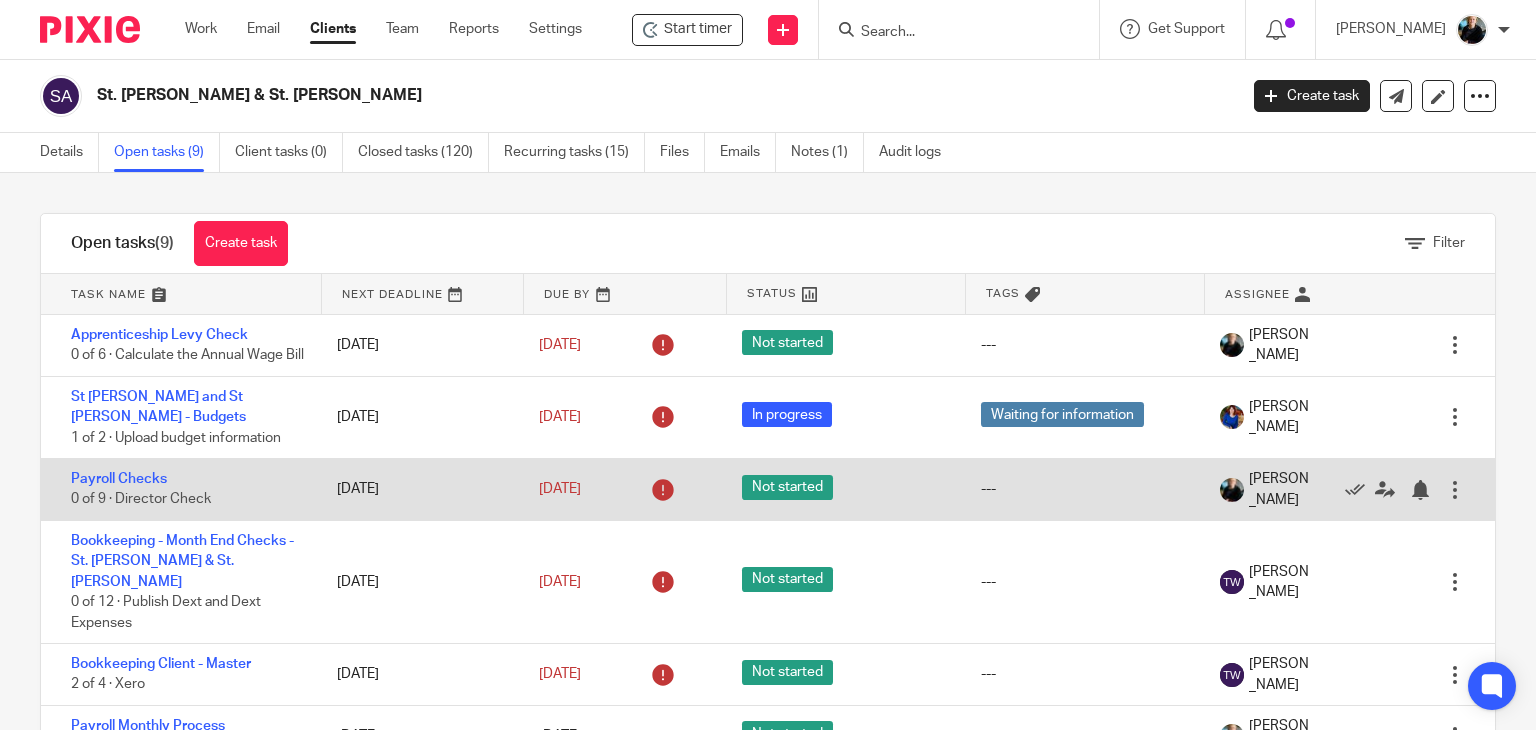 click on "Payroll  Checks
0
of
9 ·
Director Check" at bounding box center (179, 489) 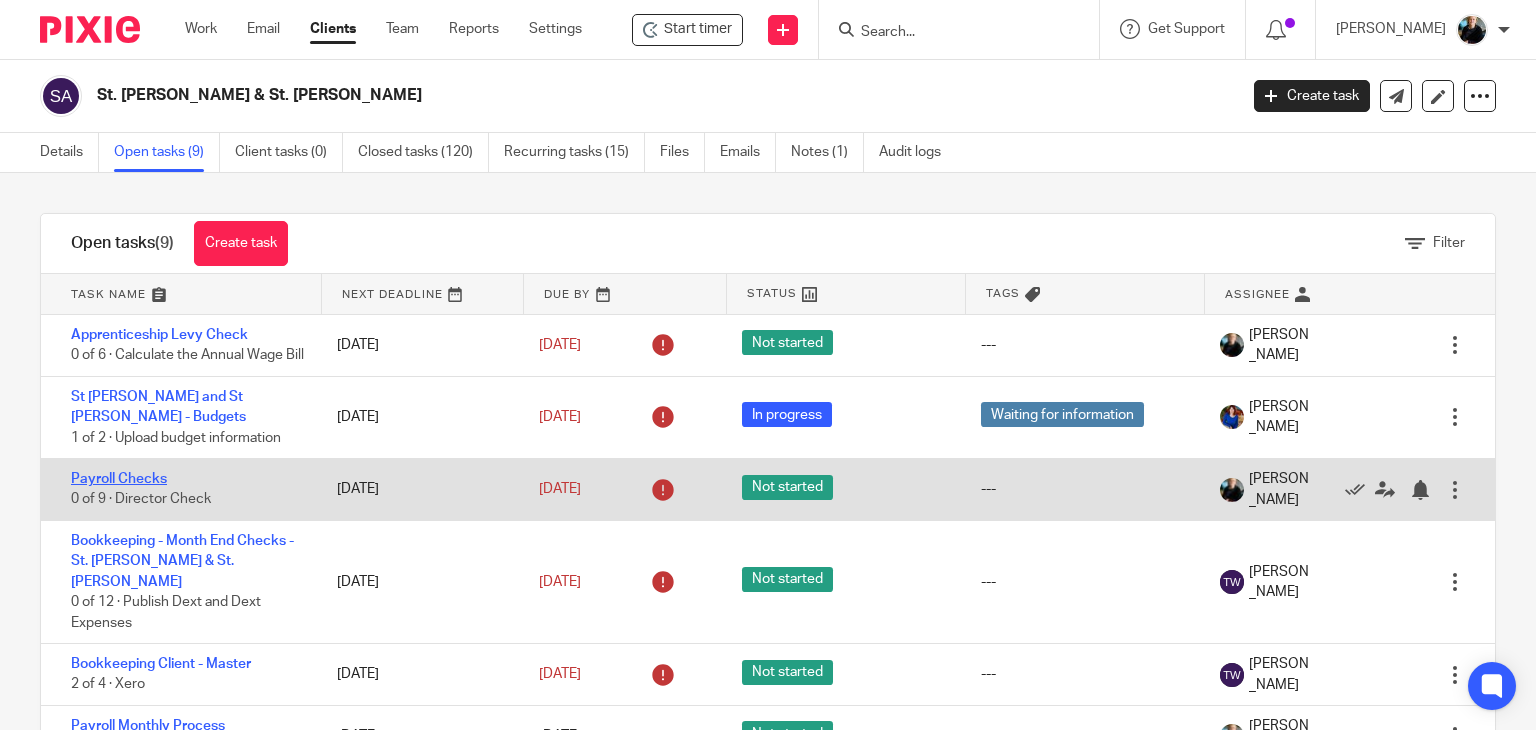 click on "Payroll  Checks" at bounding box center [119, 479] 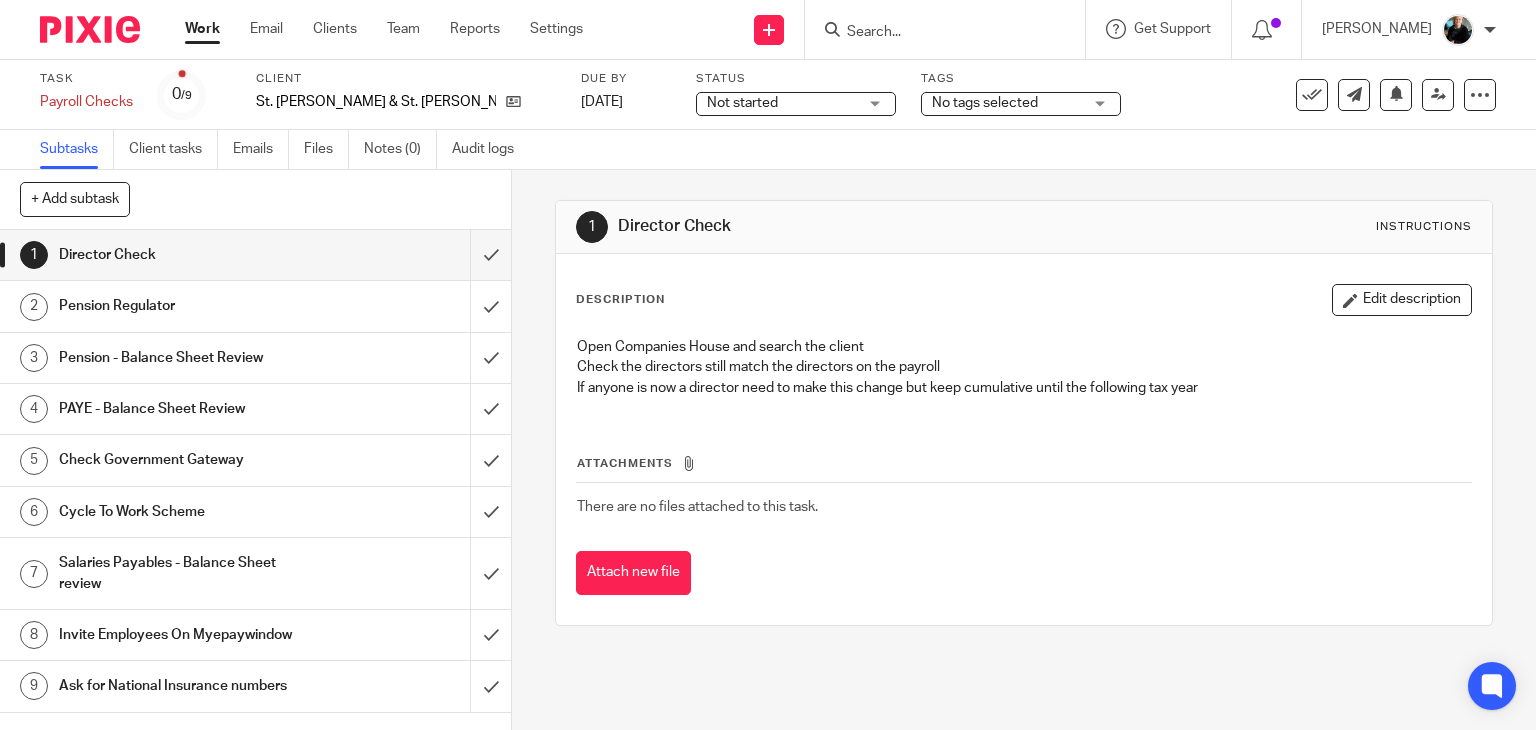 scroll, scrollTop: 0, scrollLeft: 0, axis: both 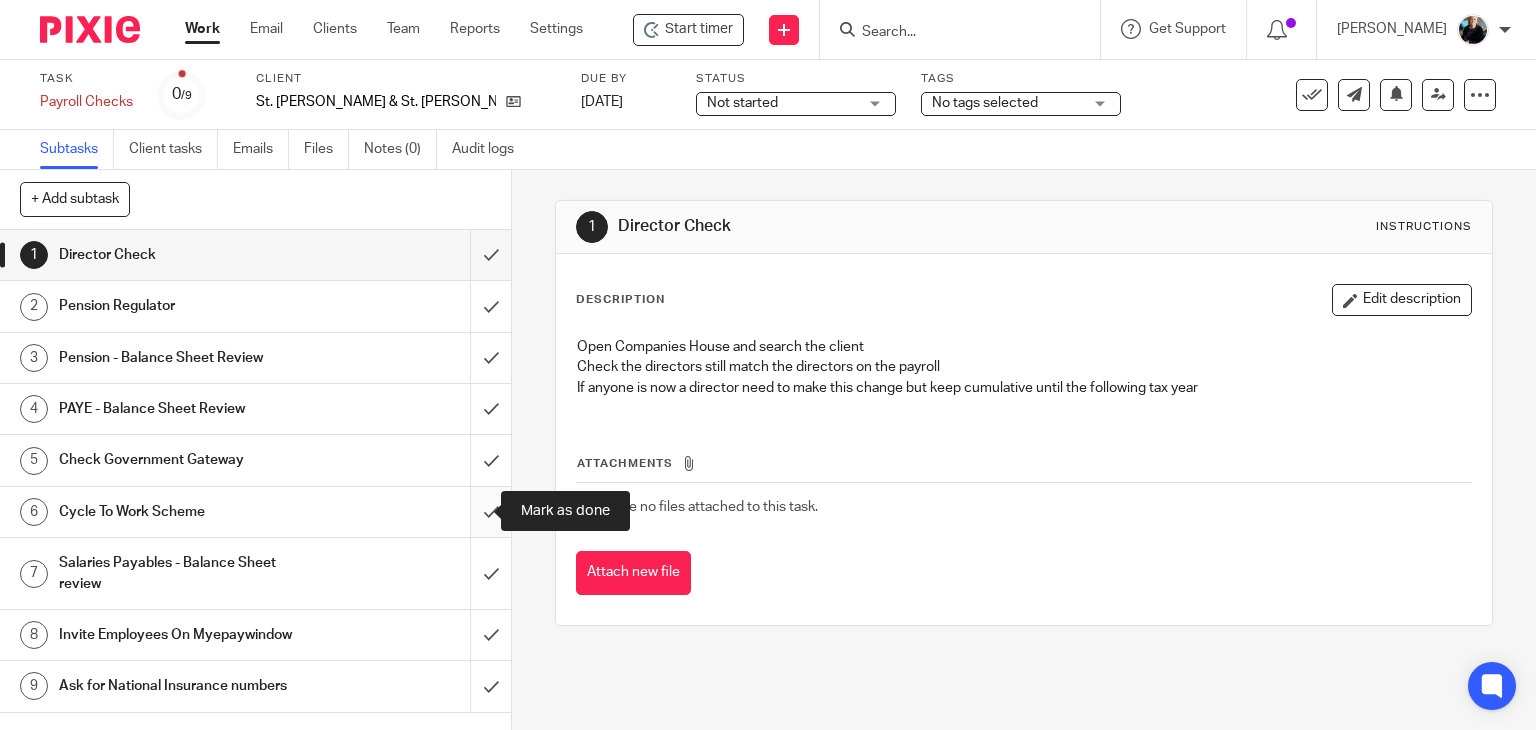 click at bounding box center [255, 512] 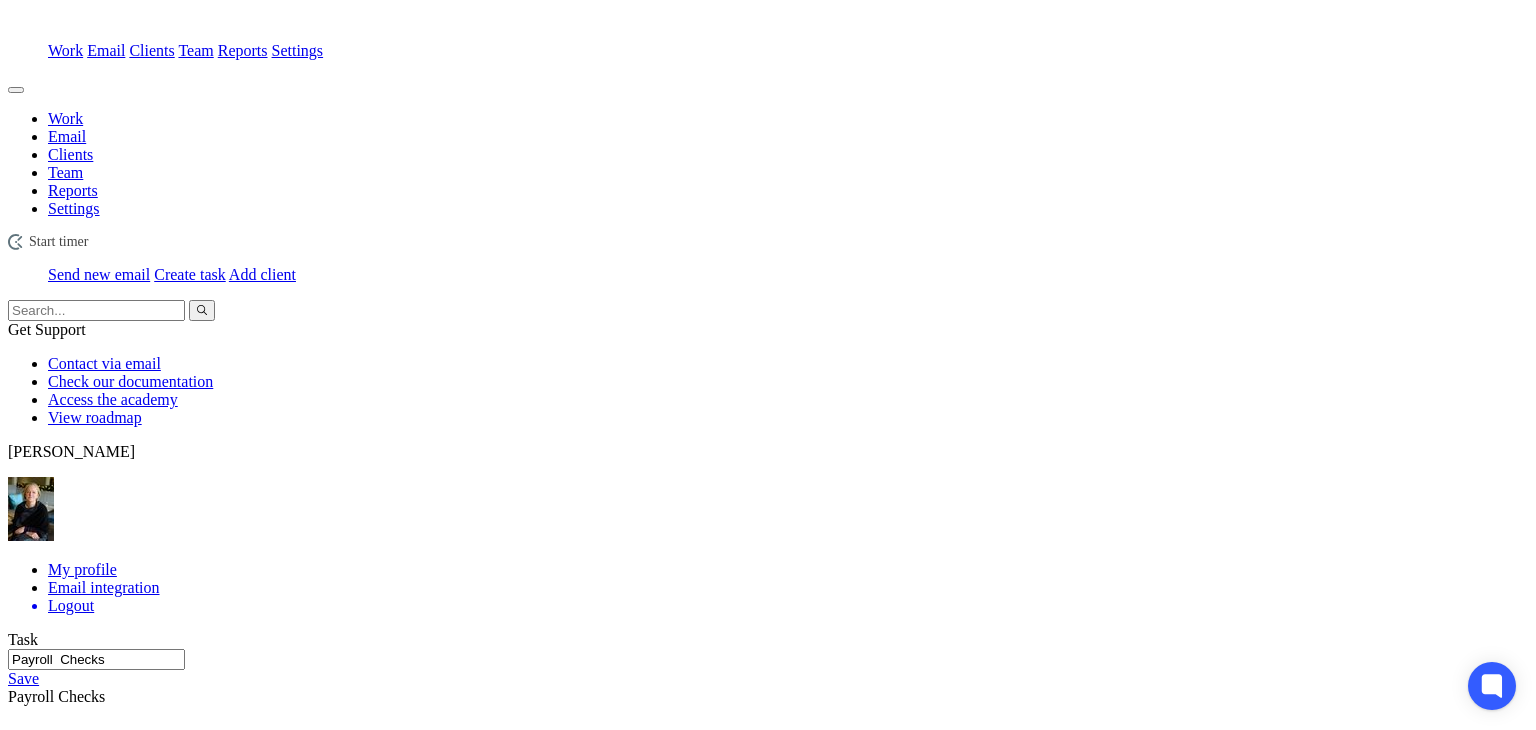 scroll, scrollTop: 0, scrollLeft: 0, axis: both 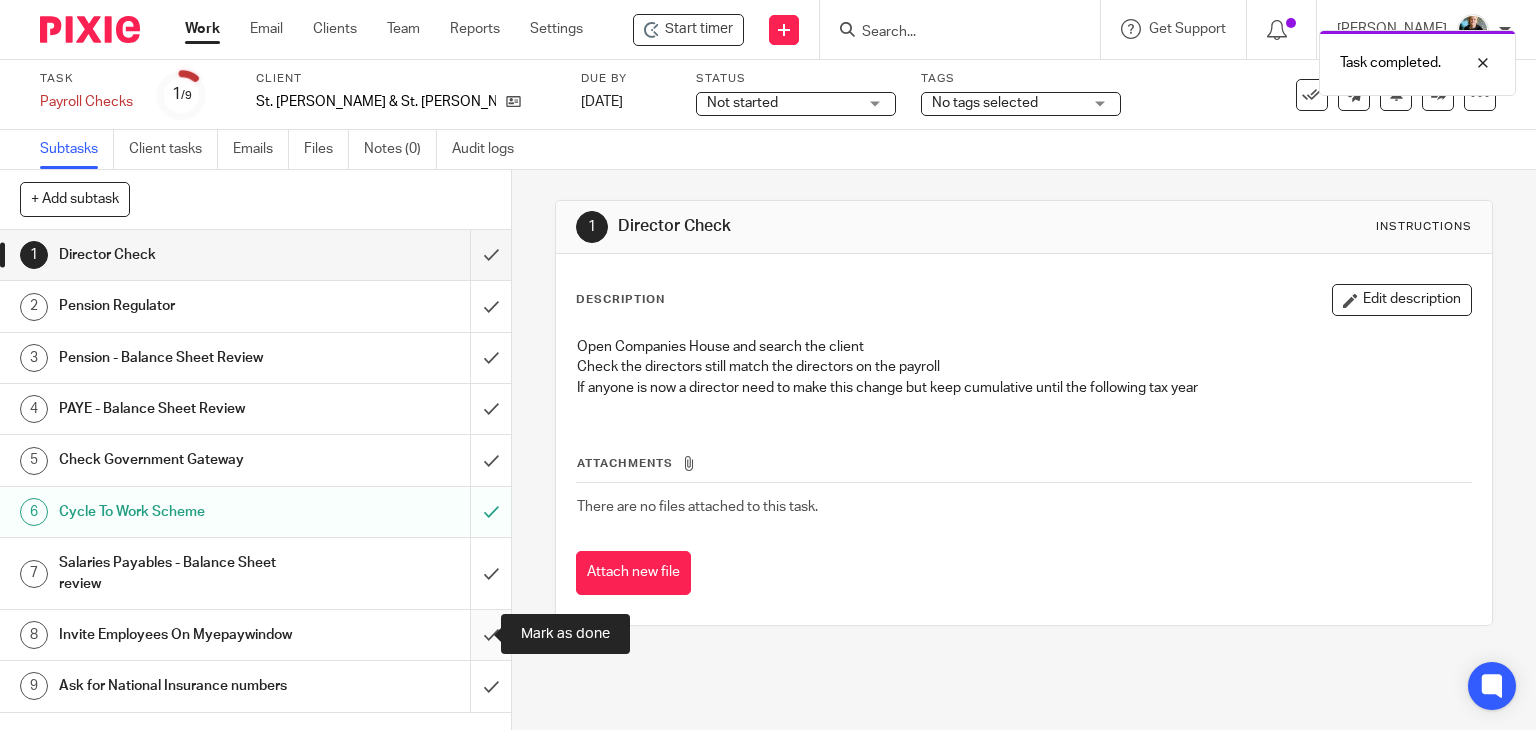 click at bounding box center (255, 635) 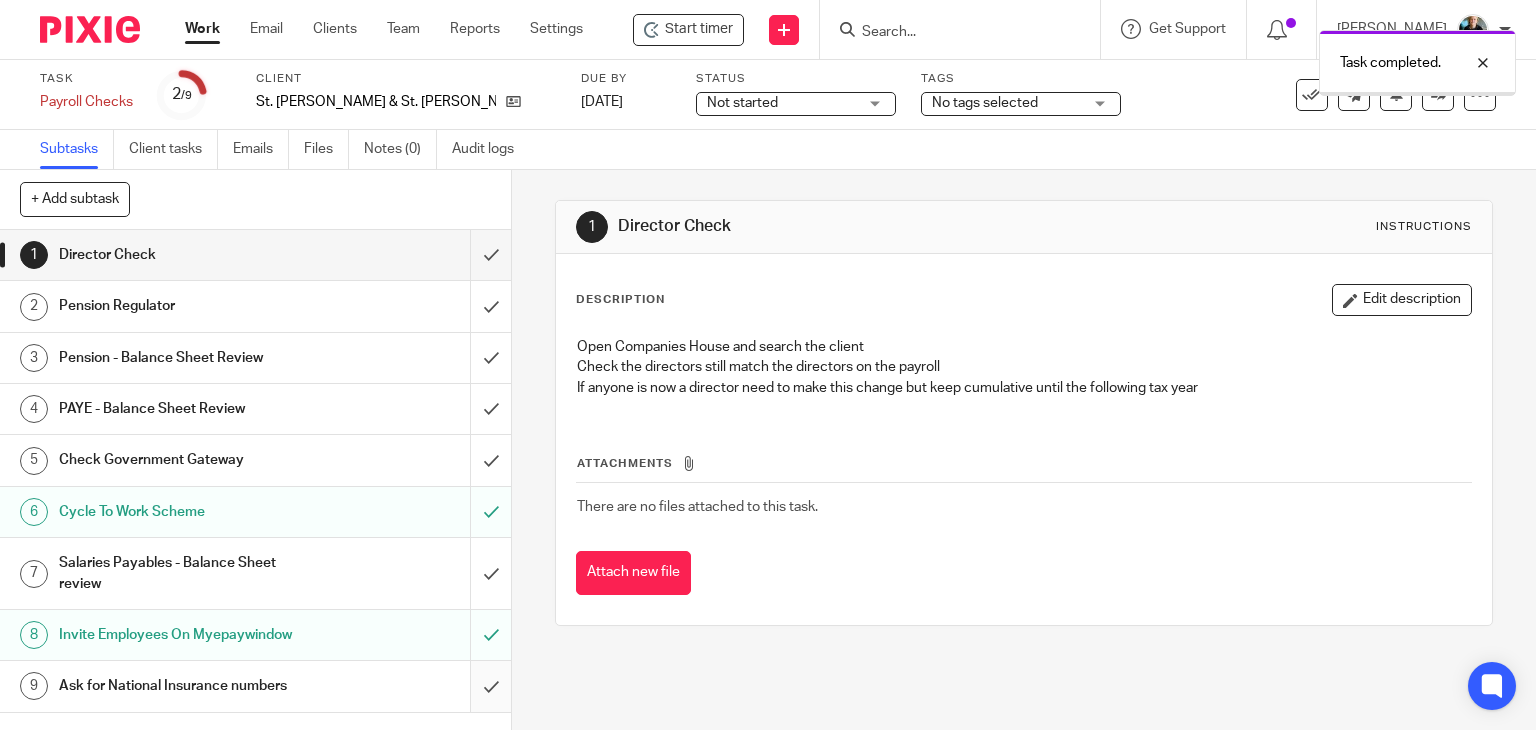 scroll, scrollTop: 0, scrollLeft: 0, axis: both 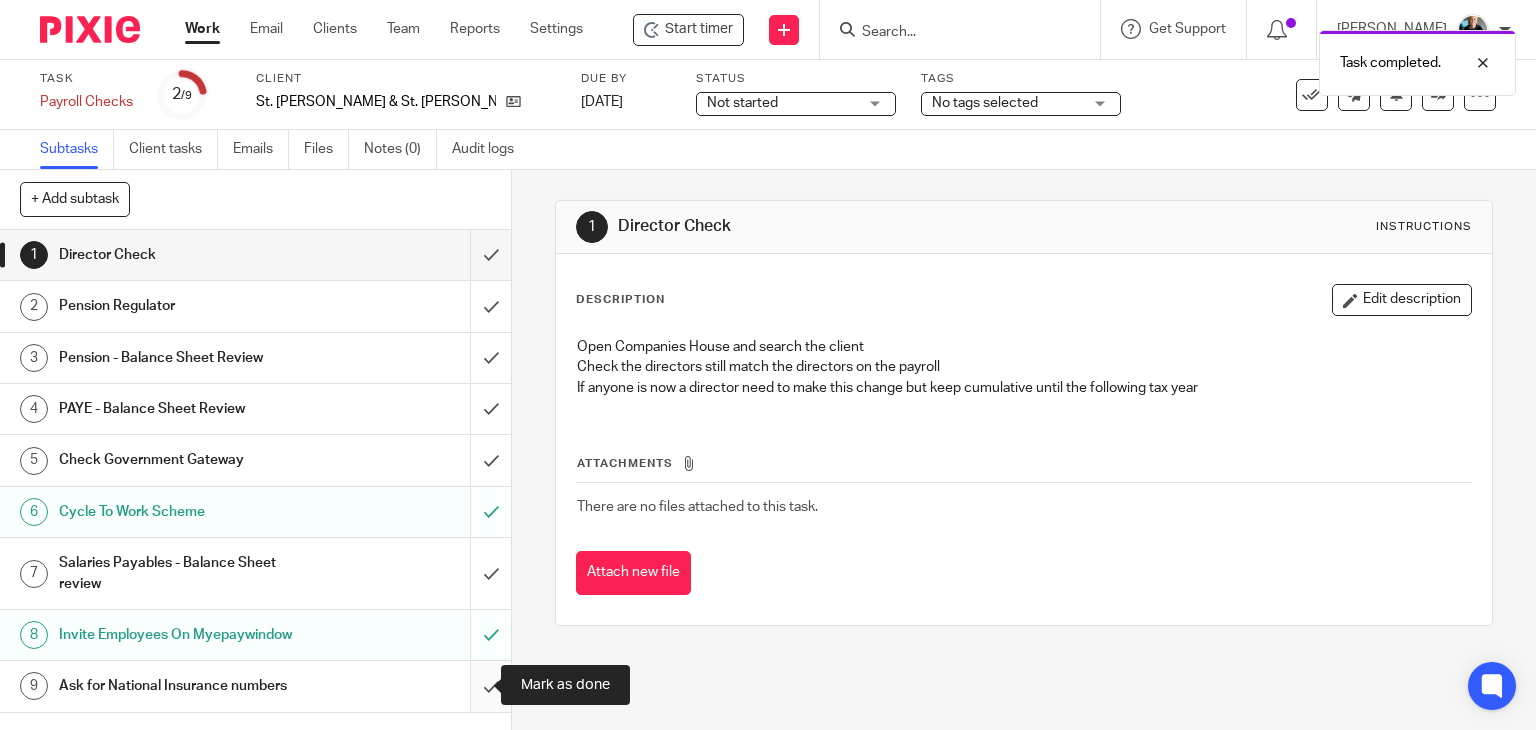click at bounding box center (255, 686) 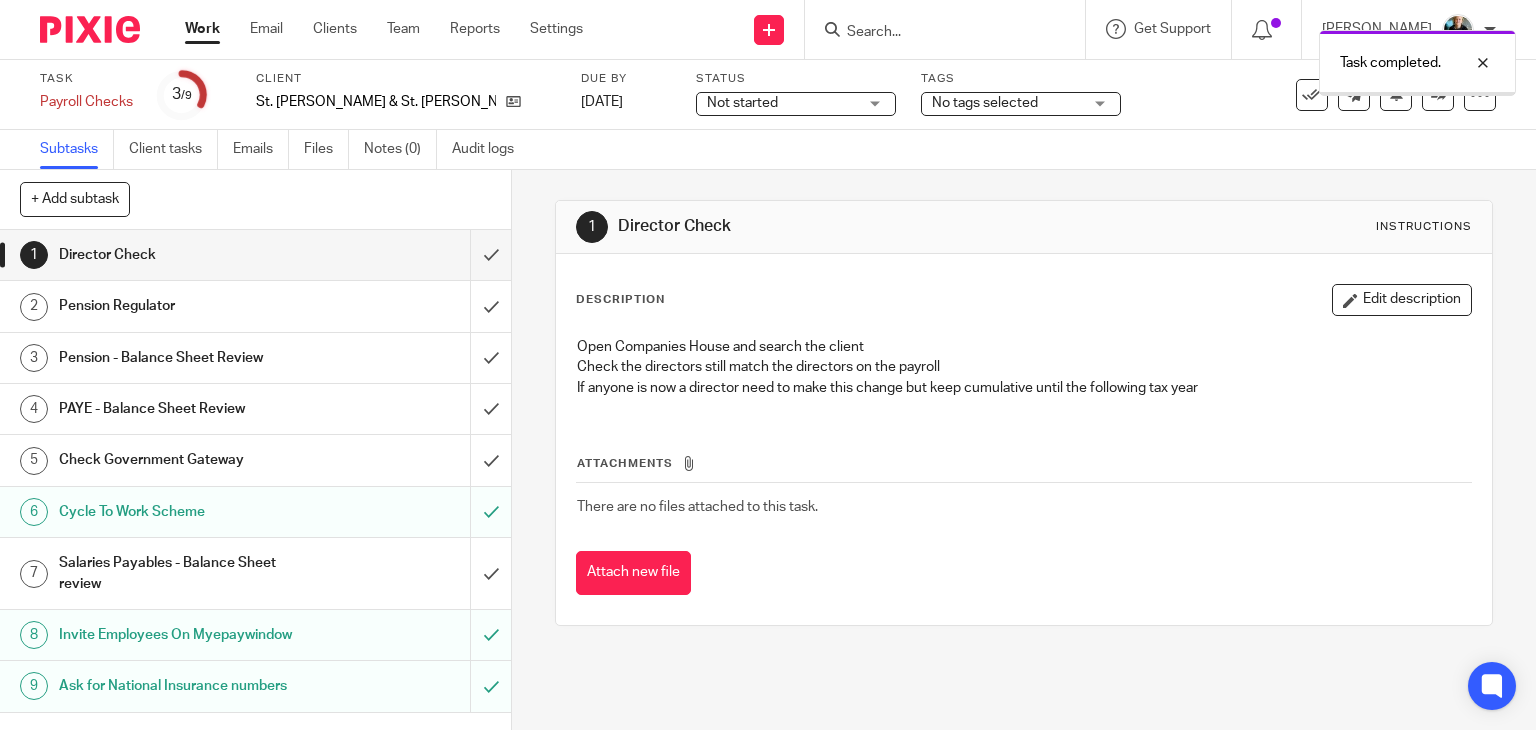 scroll, scrollTop: 0, scrollLeft: 0, axis: both 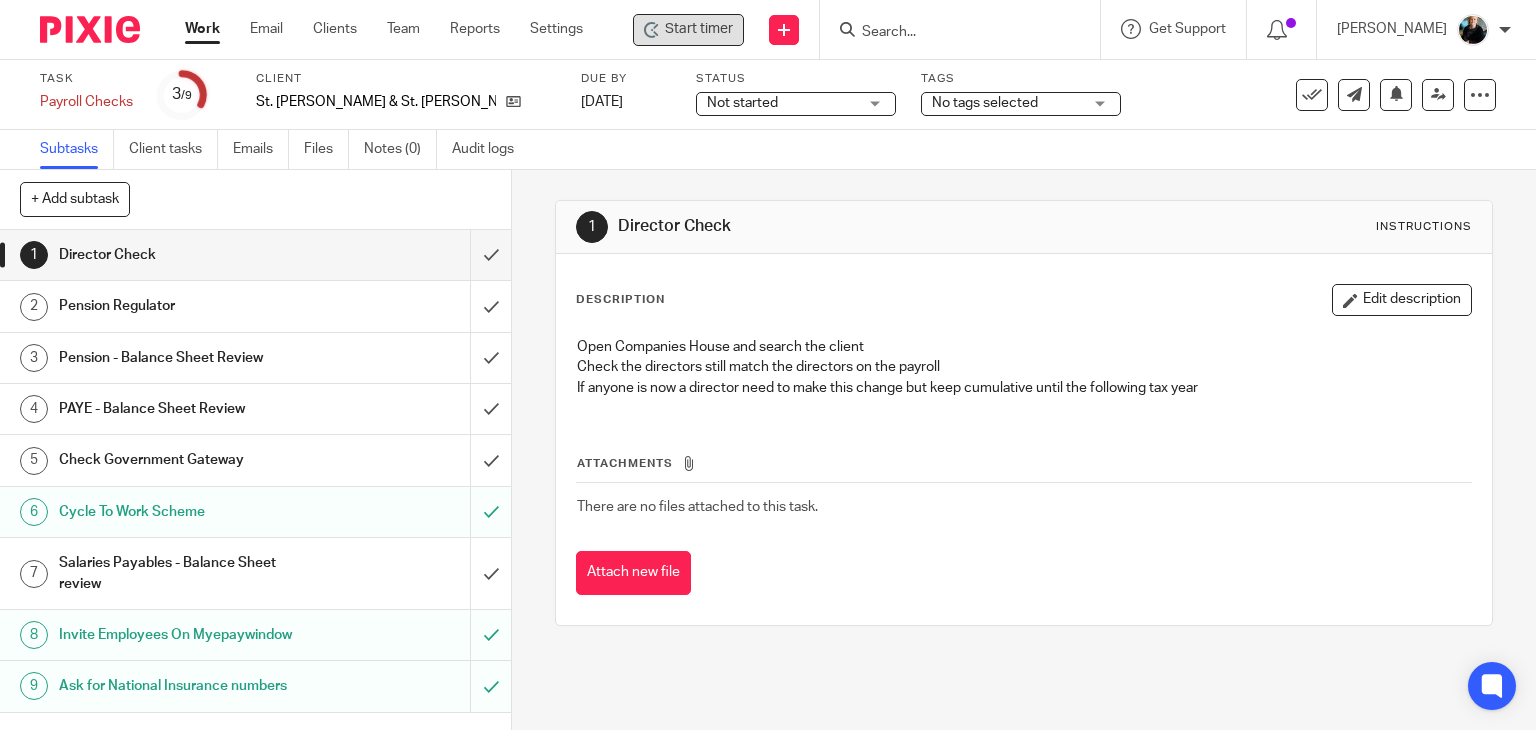 click on "Start timer" at bounding box center [699, 29] 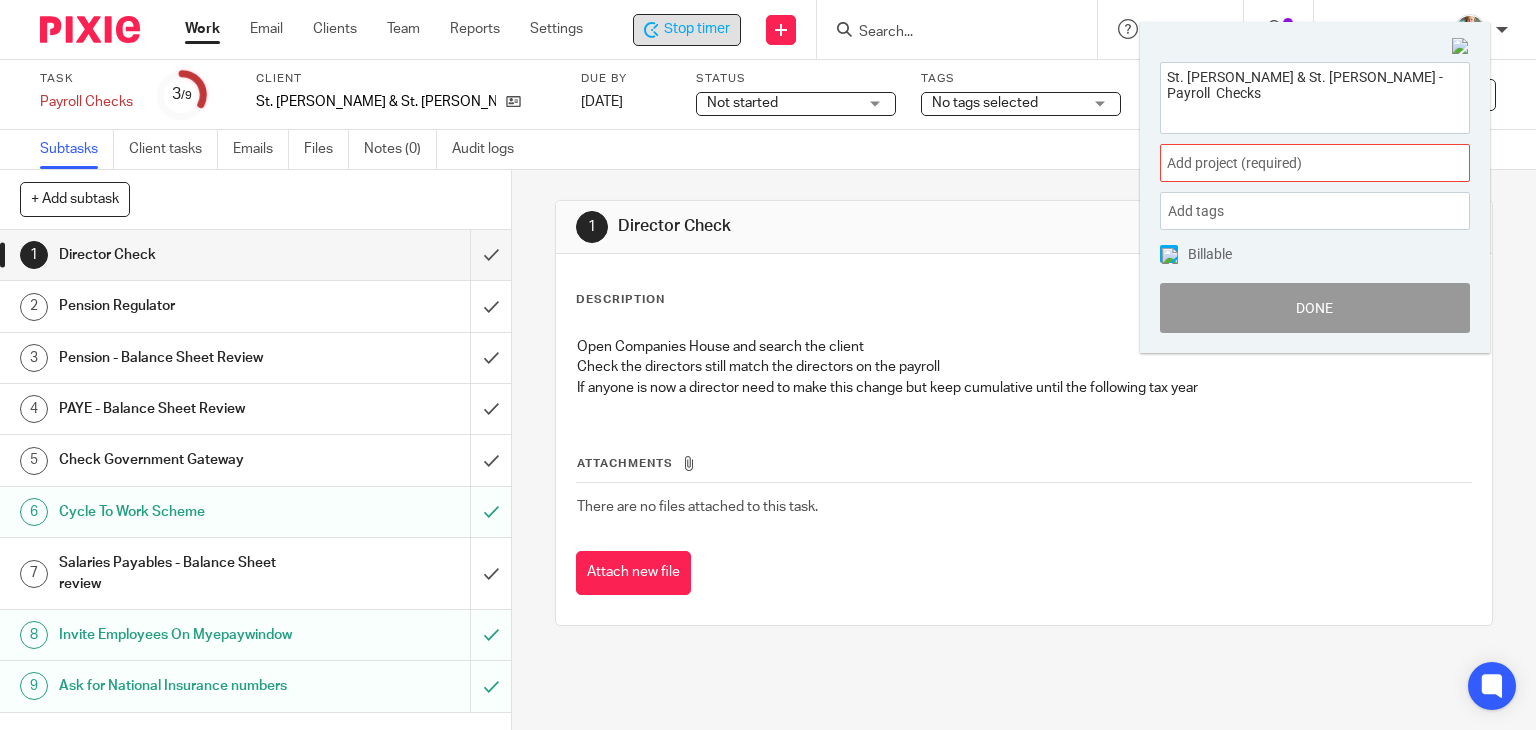 click on "Add project (required) :" at bounding box center (1293, 163) 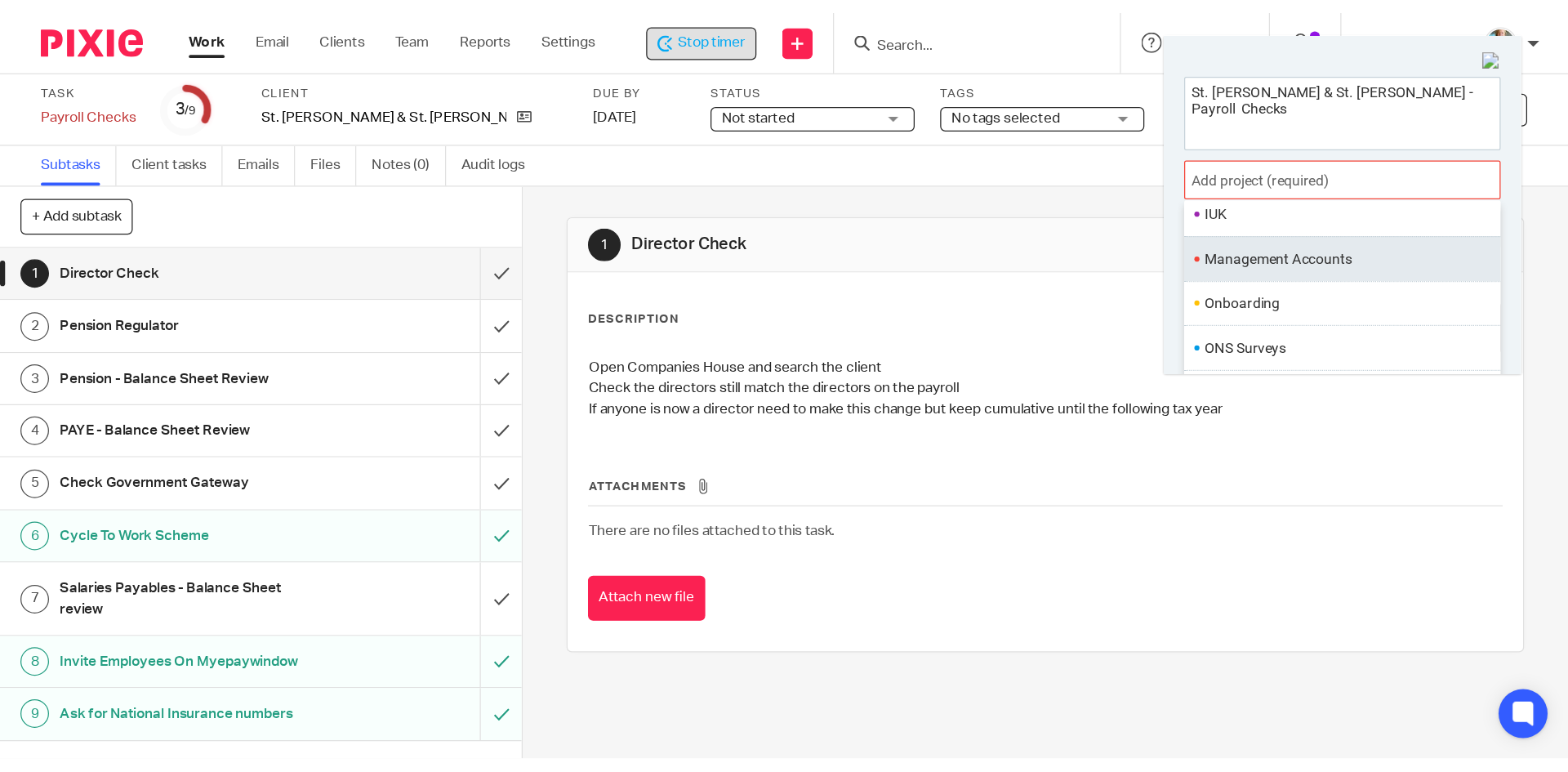 scroll, scrollTop: 572, scrollLeft: 0, axis: vertical 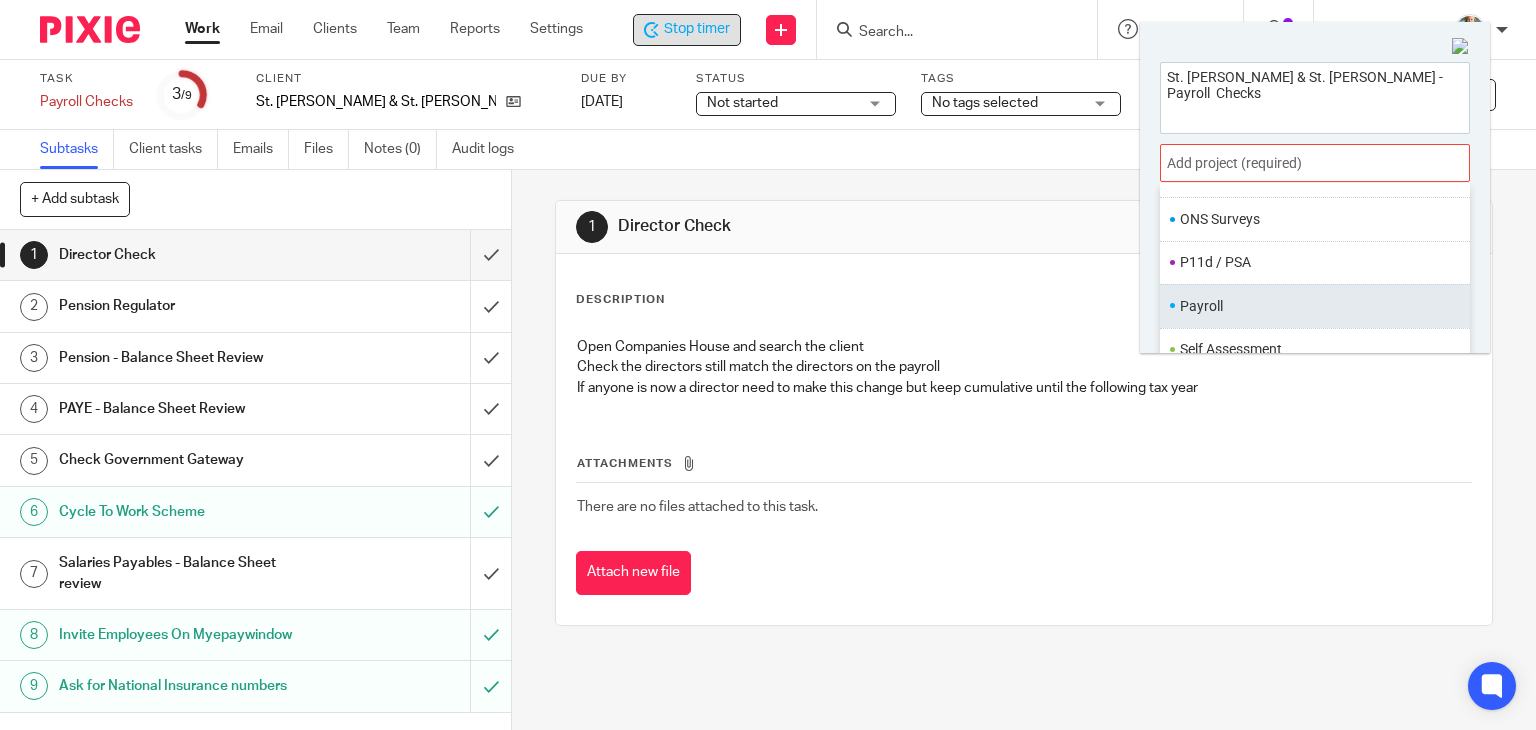 click on "Payroll" at bounding box center (1310, 306) 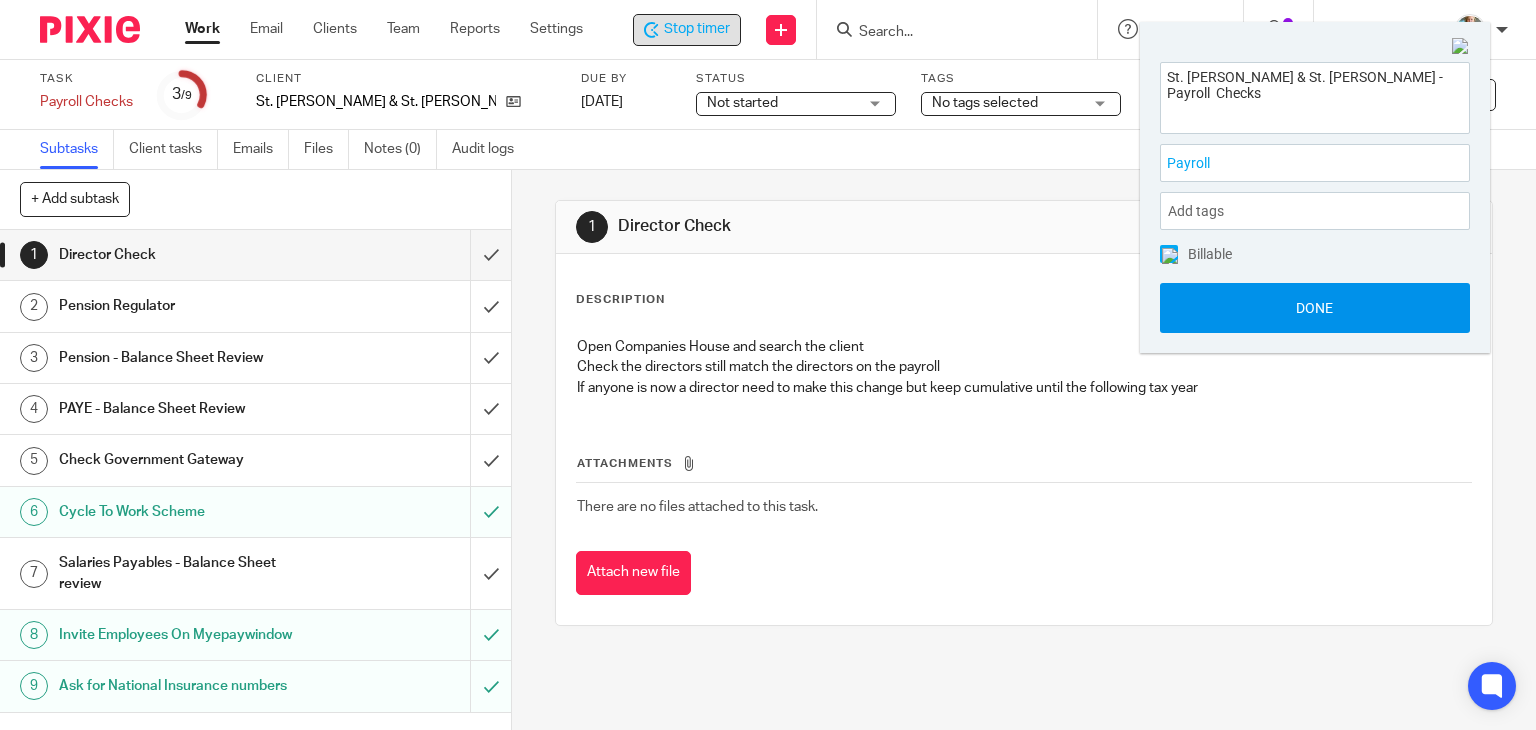 click on "Done" at bounding box center [1315, 308] 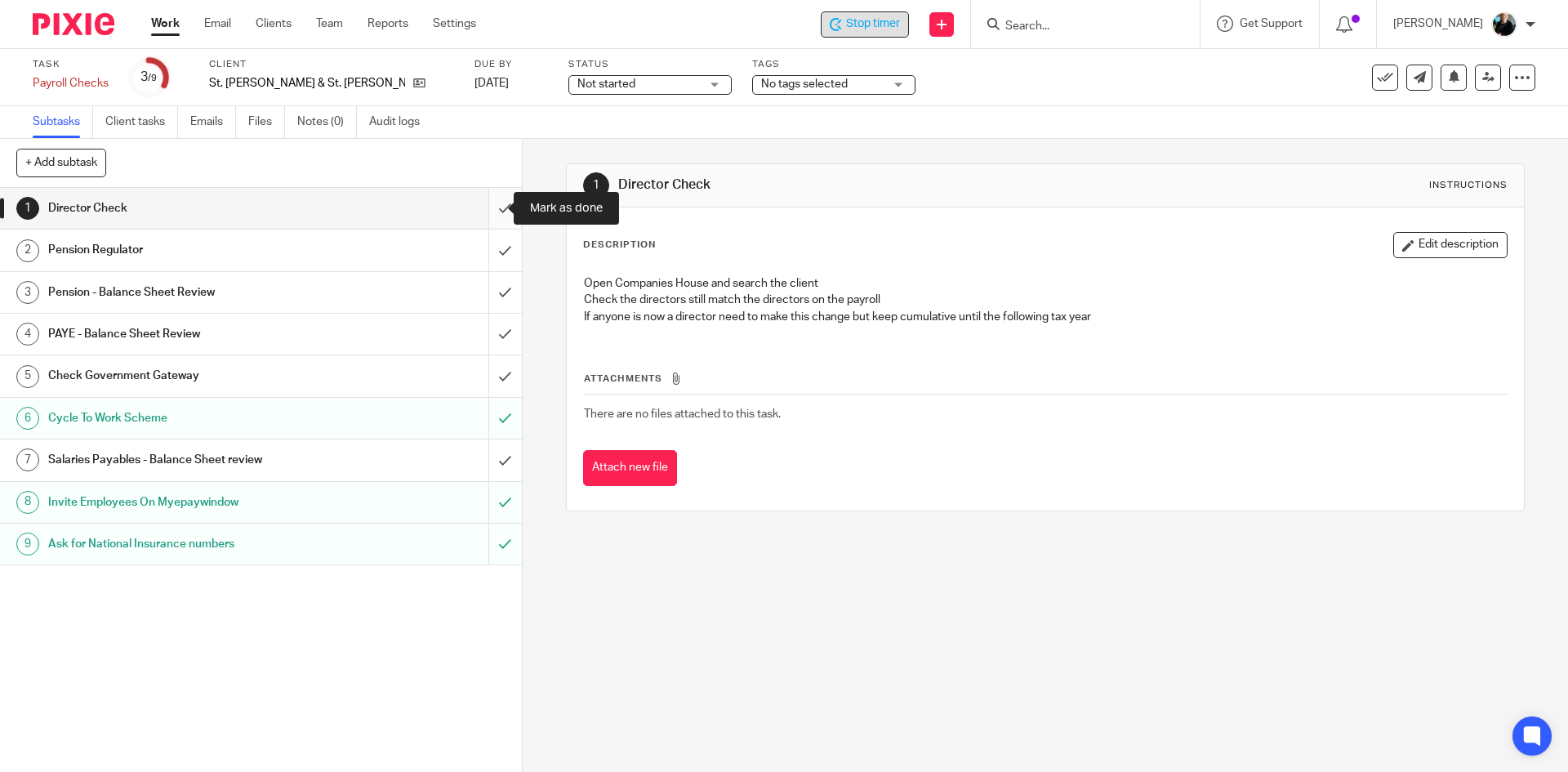click at bounding box center [261, 208] 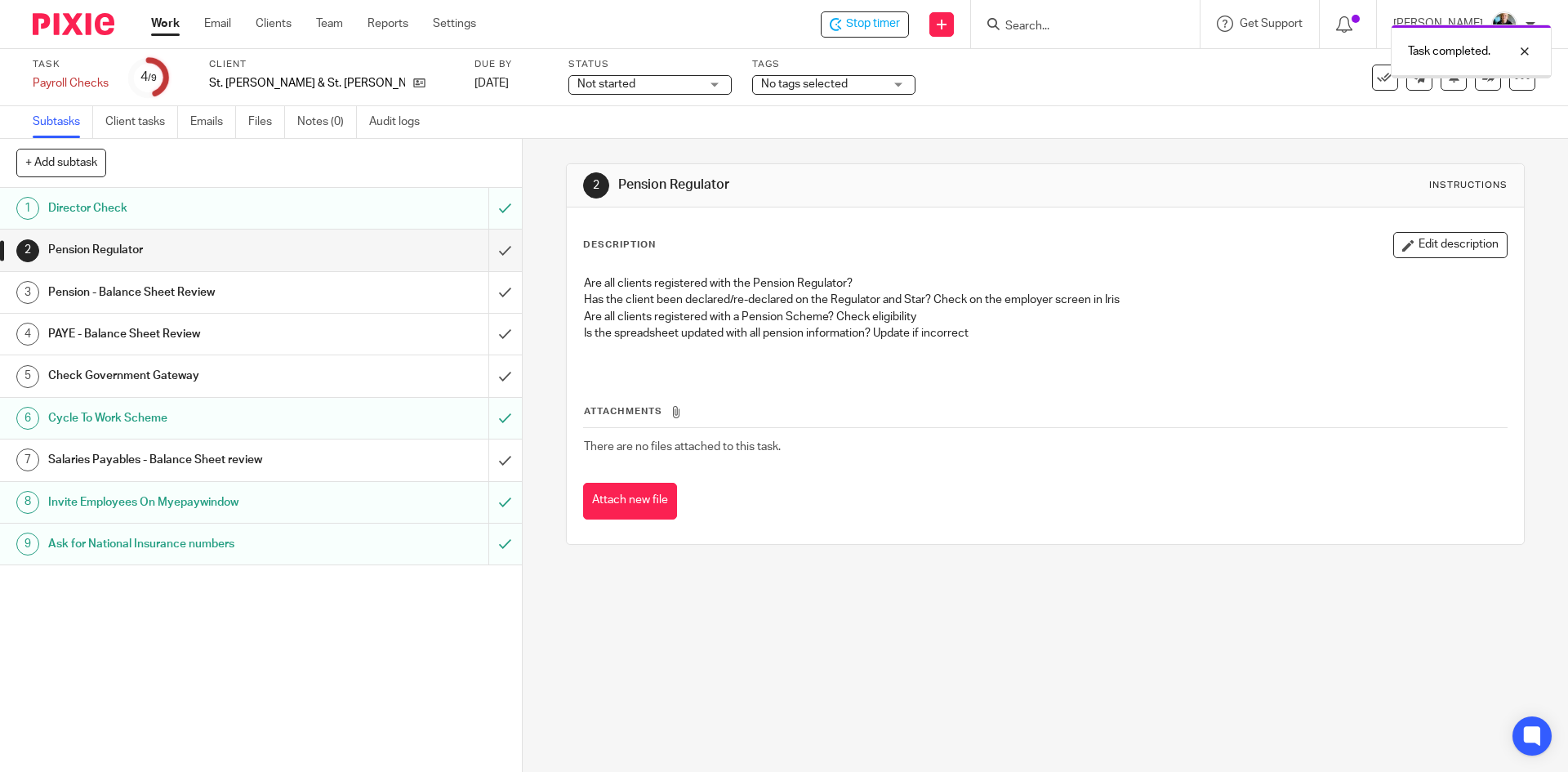 scroll, scrollTop: 0, scrollLeft: 0, axis: both 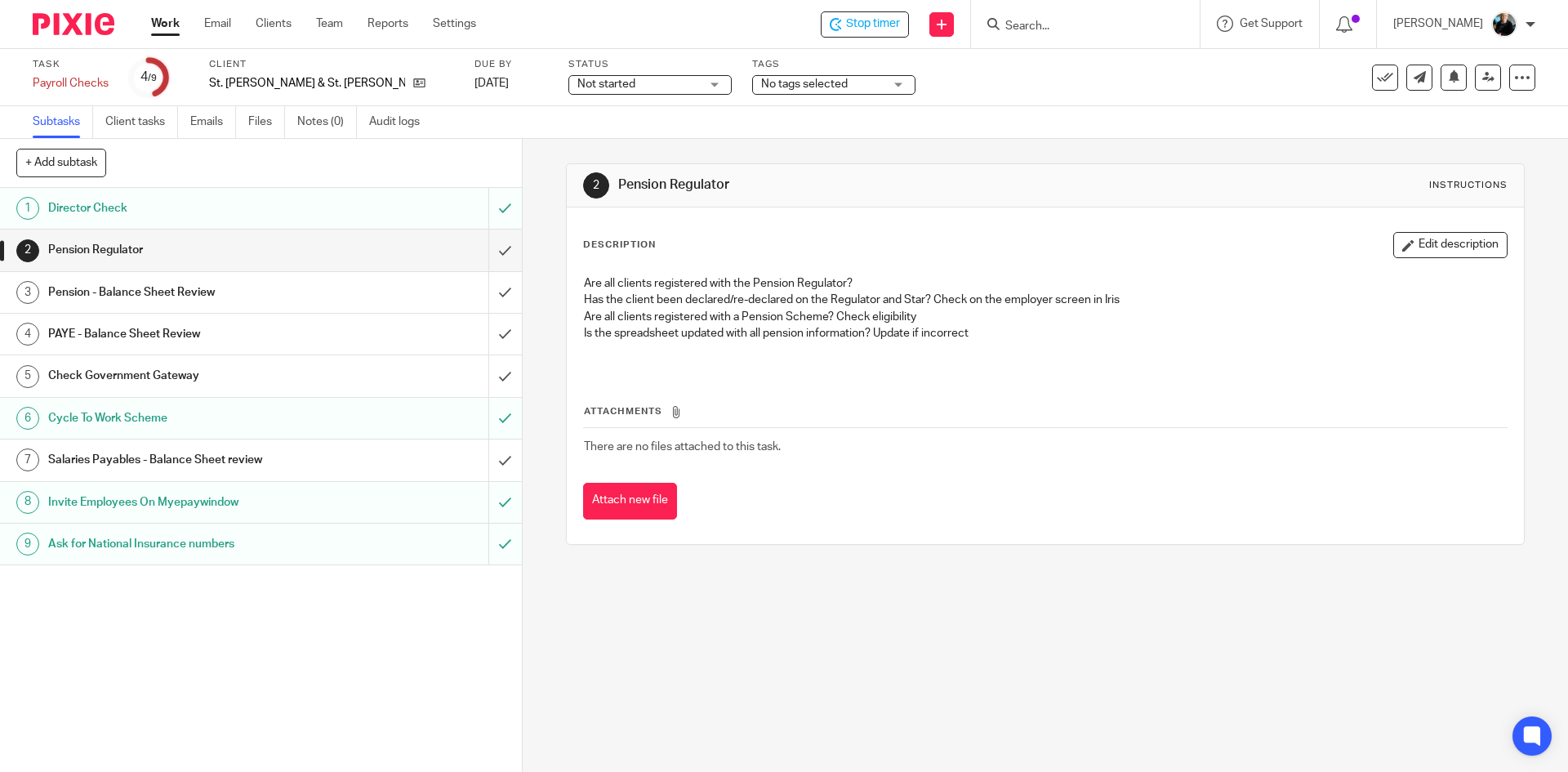 click at bounding box center (1077, 27) 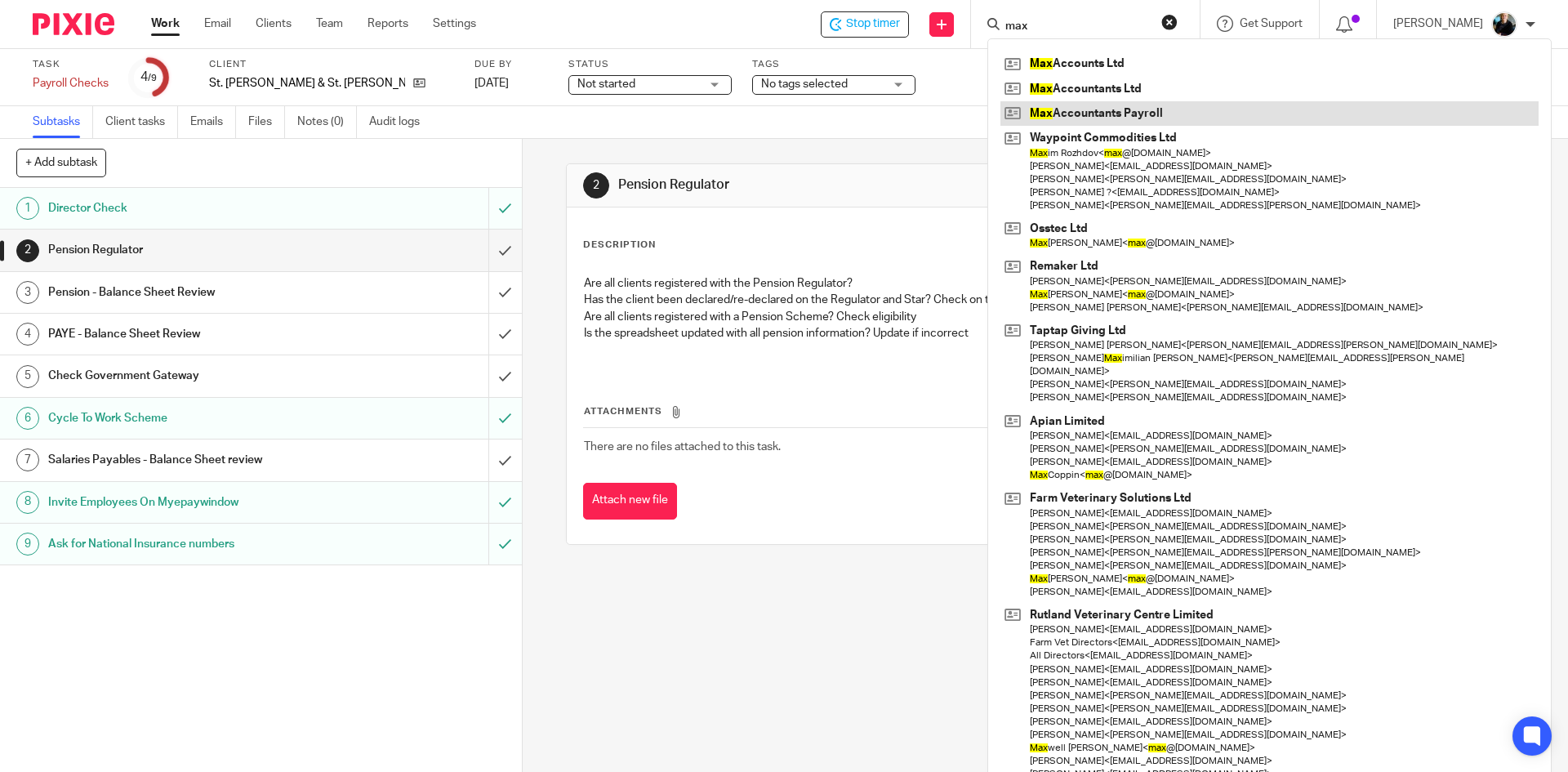 type on "max" 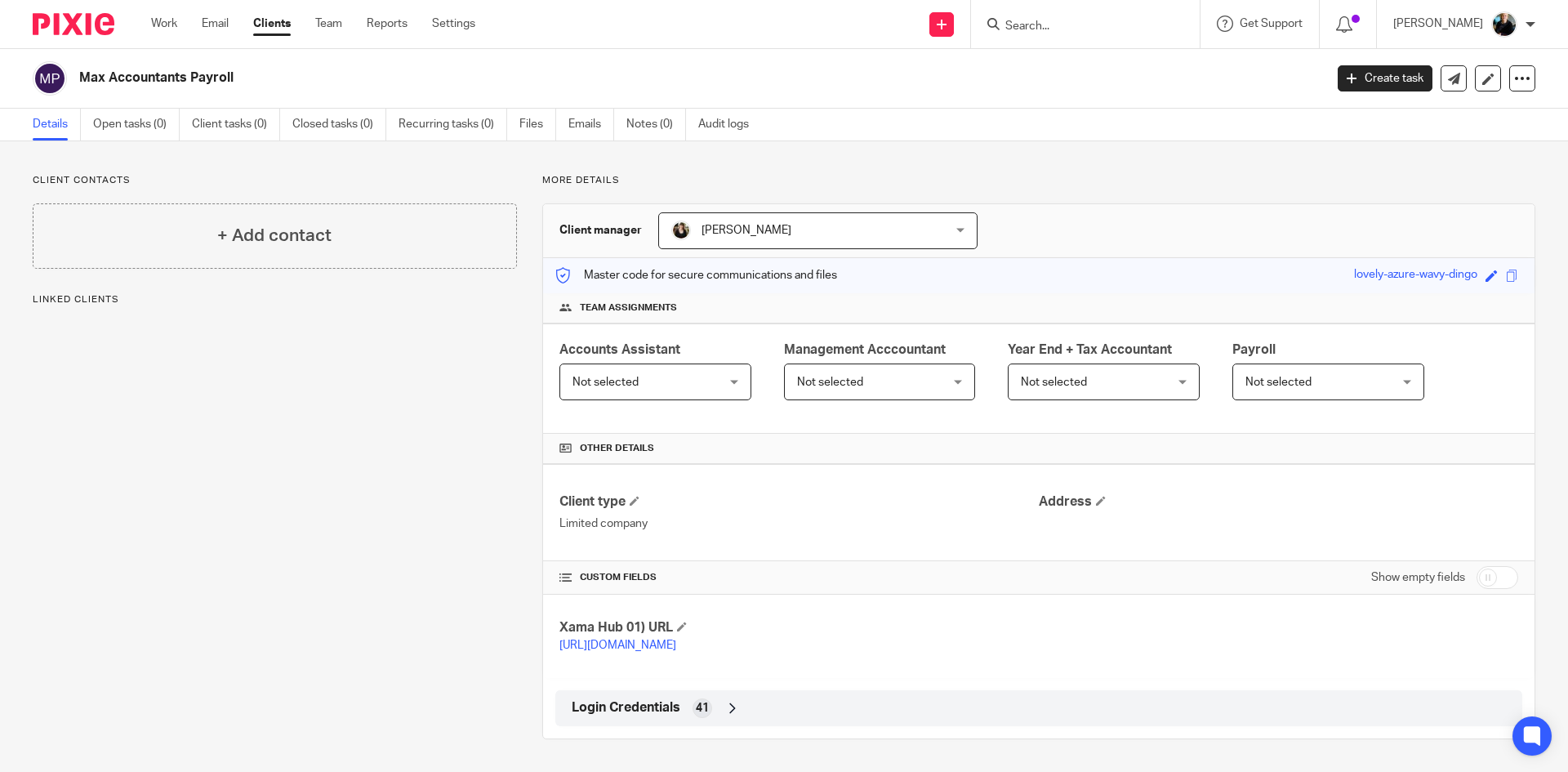 scroll, scrollTop: 0, scrollLeft: 0, axis: both 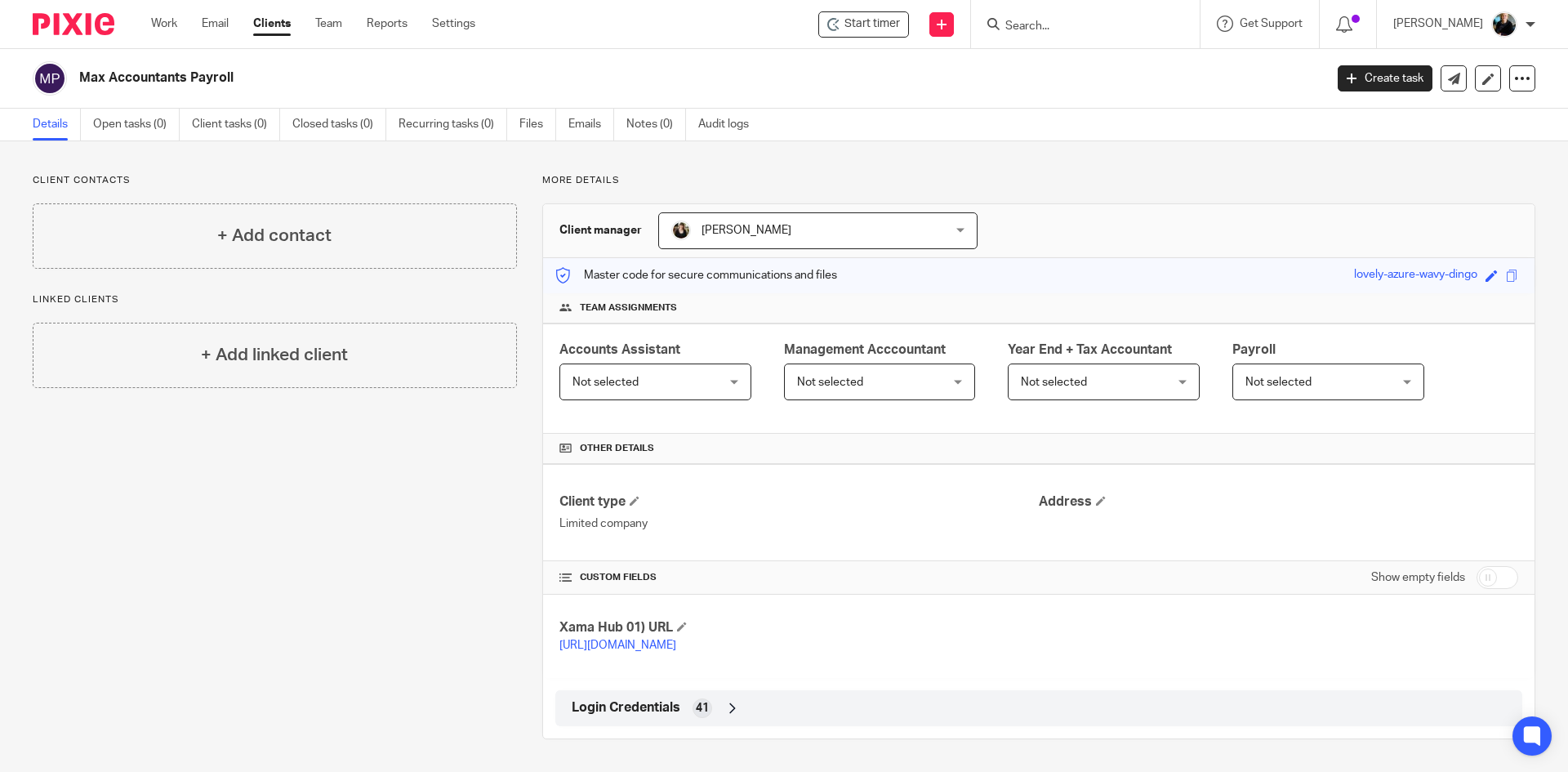 click at bounding box center (733, 708) 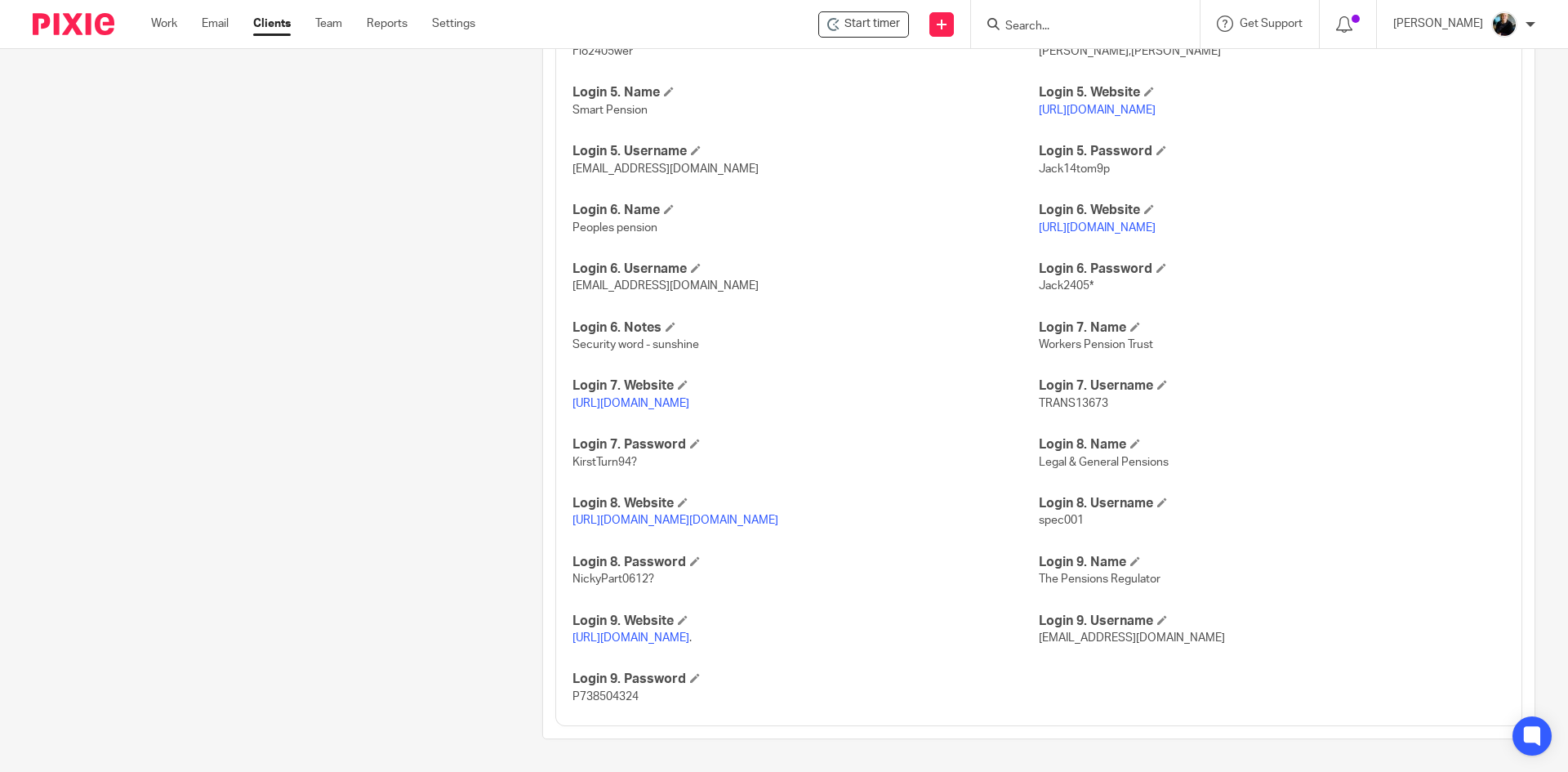 scroll, scrollTop: 1349, scrollLeft: 0, axis: vertical 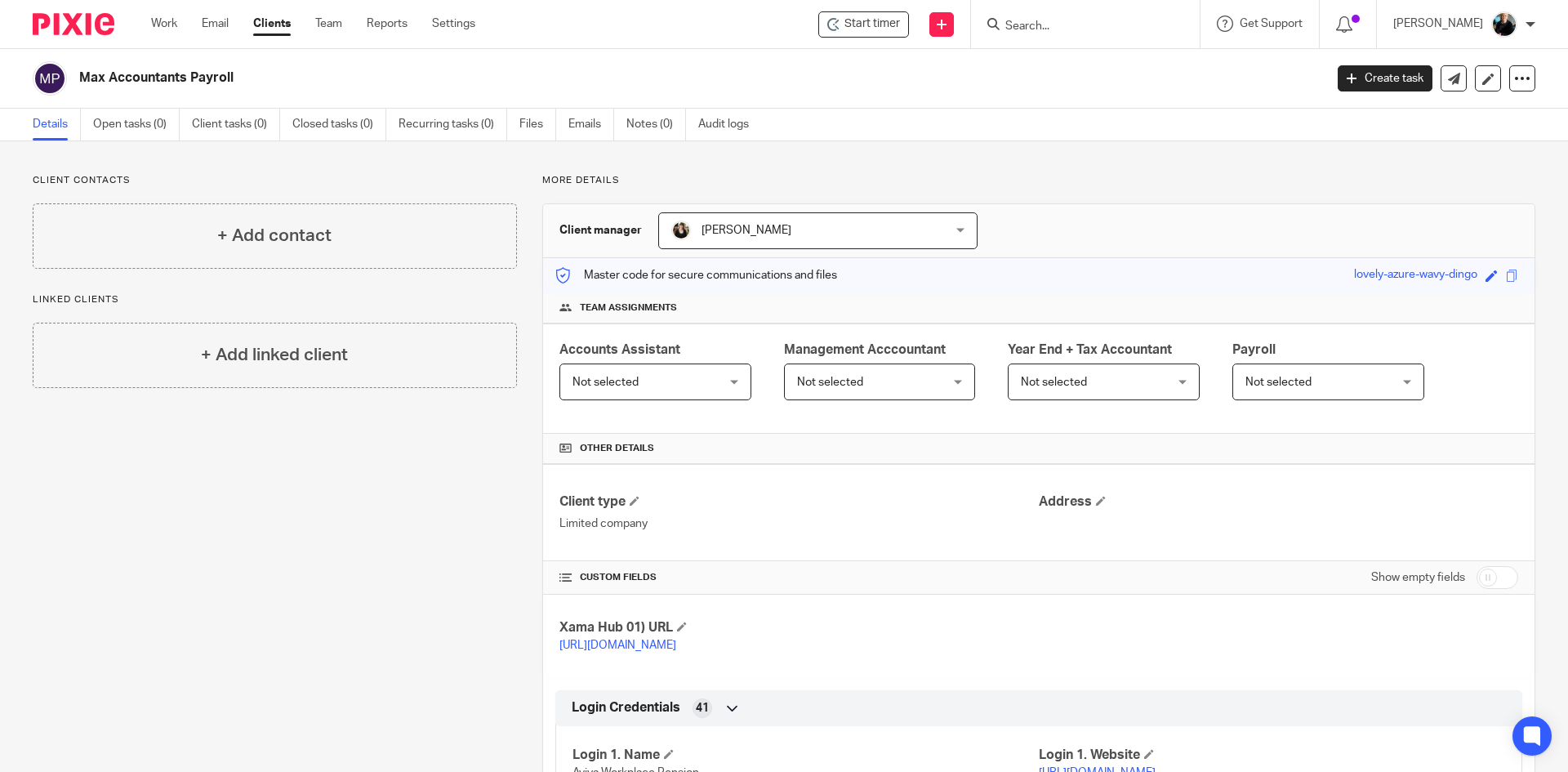 click at bounding box center (1077, 27) 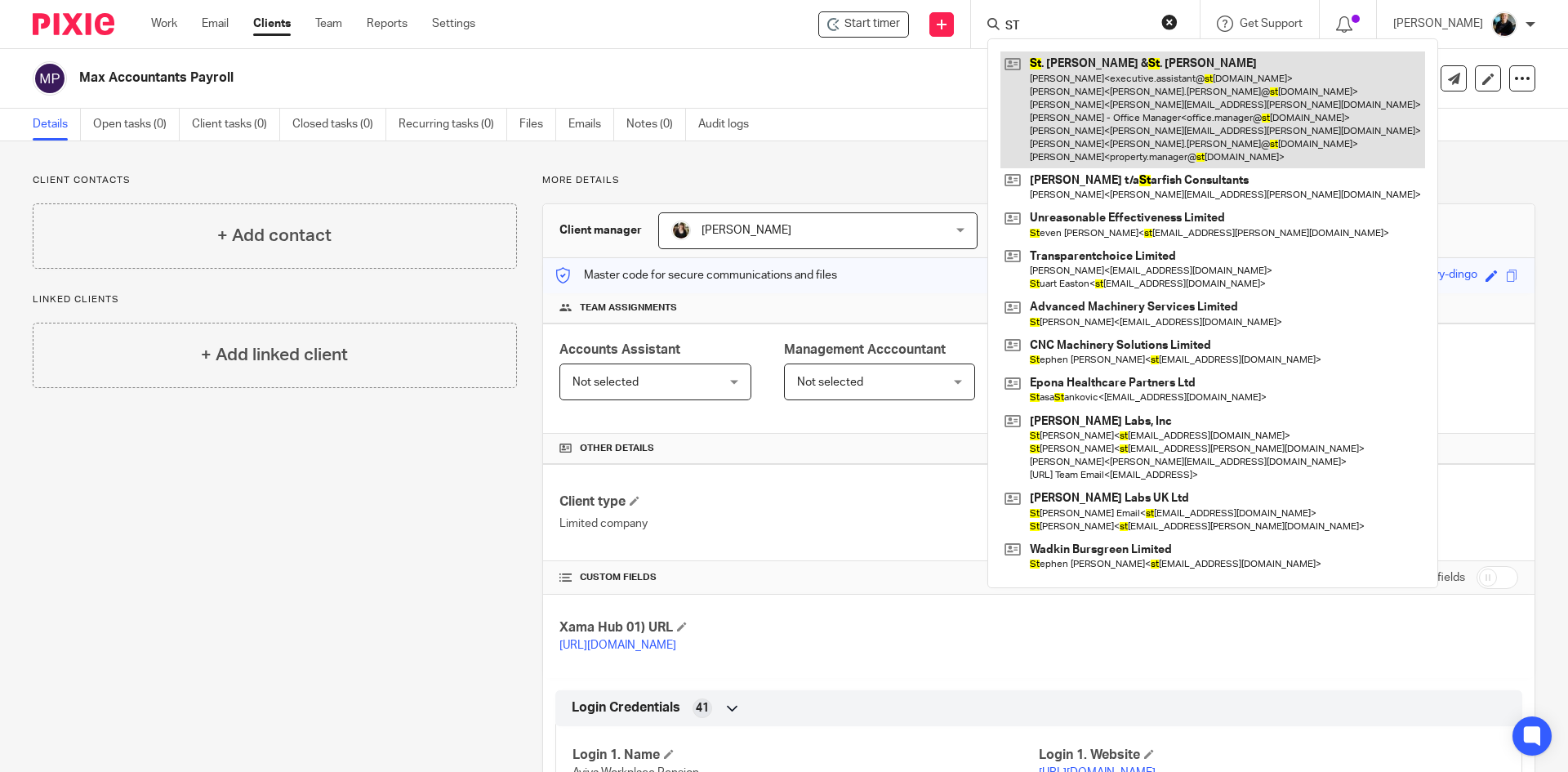 type on "ST" 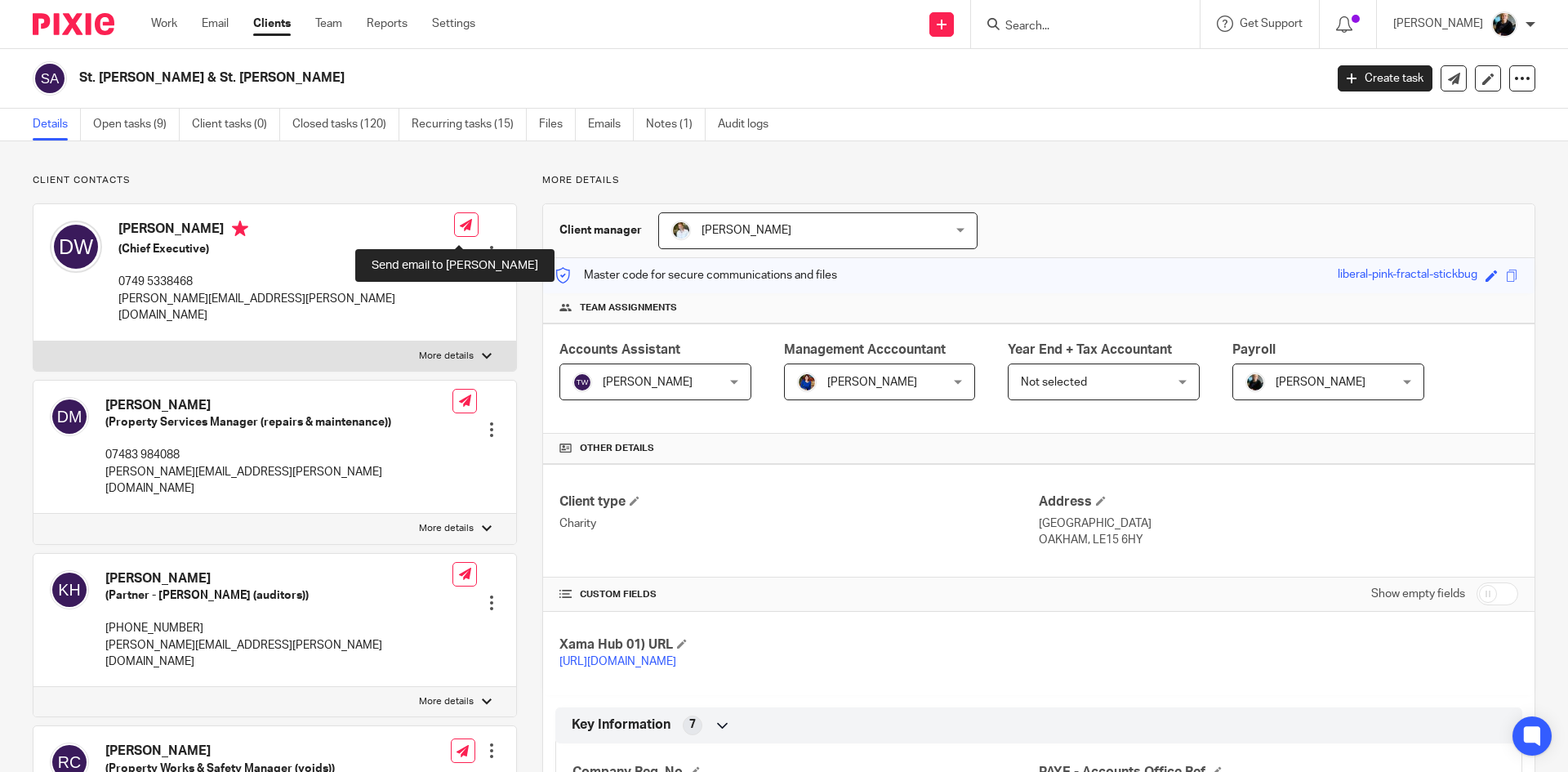scroll, scrollTop: 0, scrollLeft: 0, axis: both 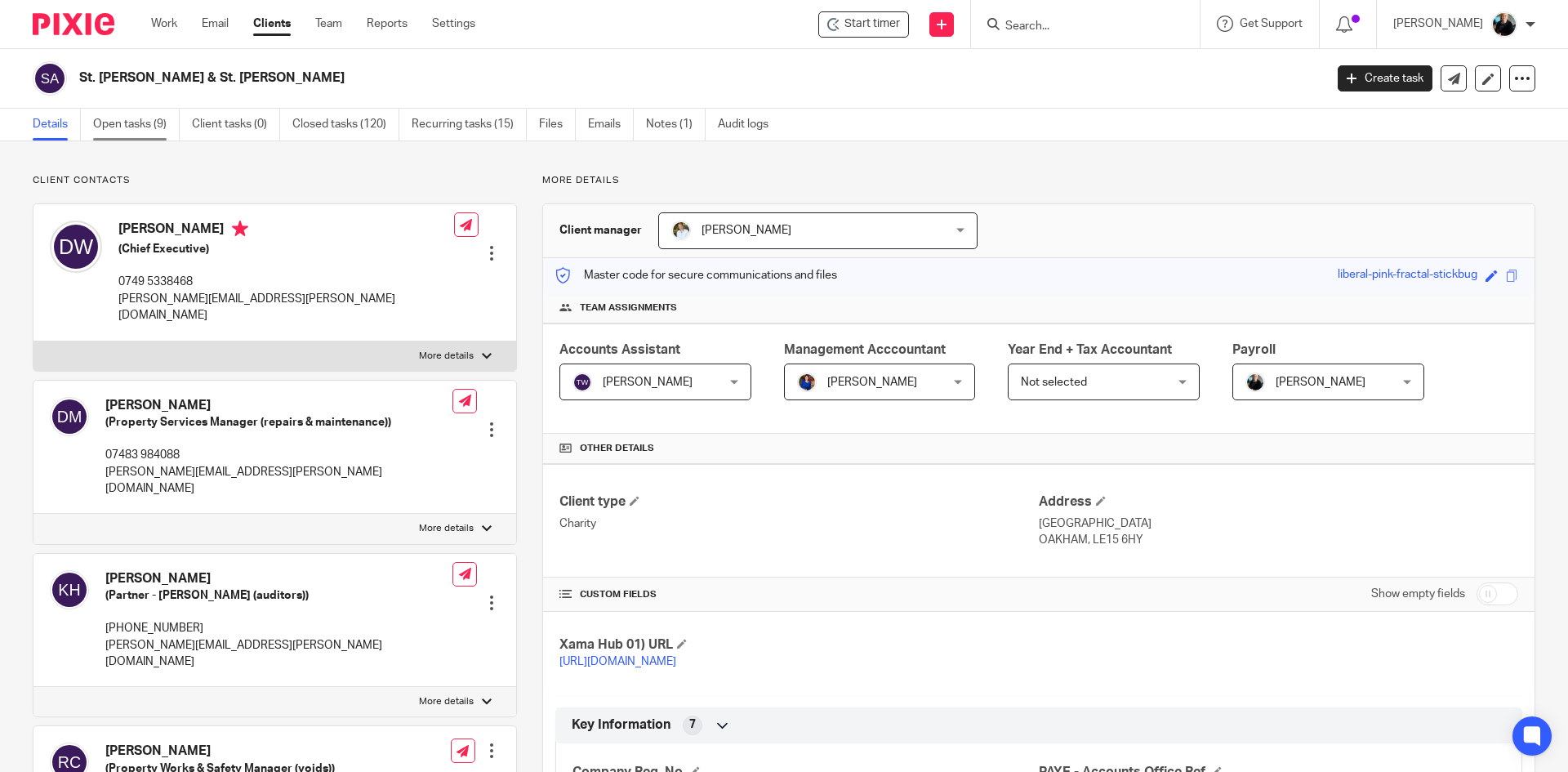 click on "Open tasks (9)" at bounding box center [136, 124] 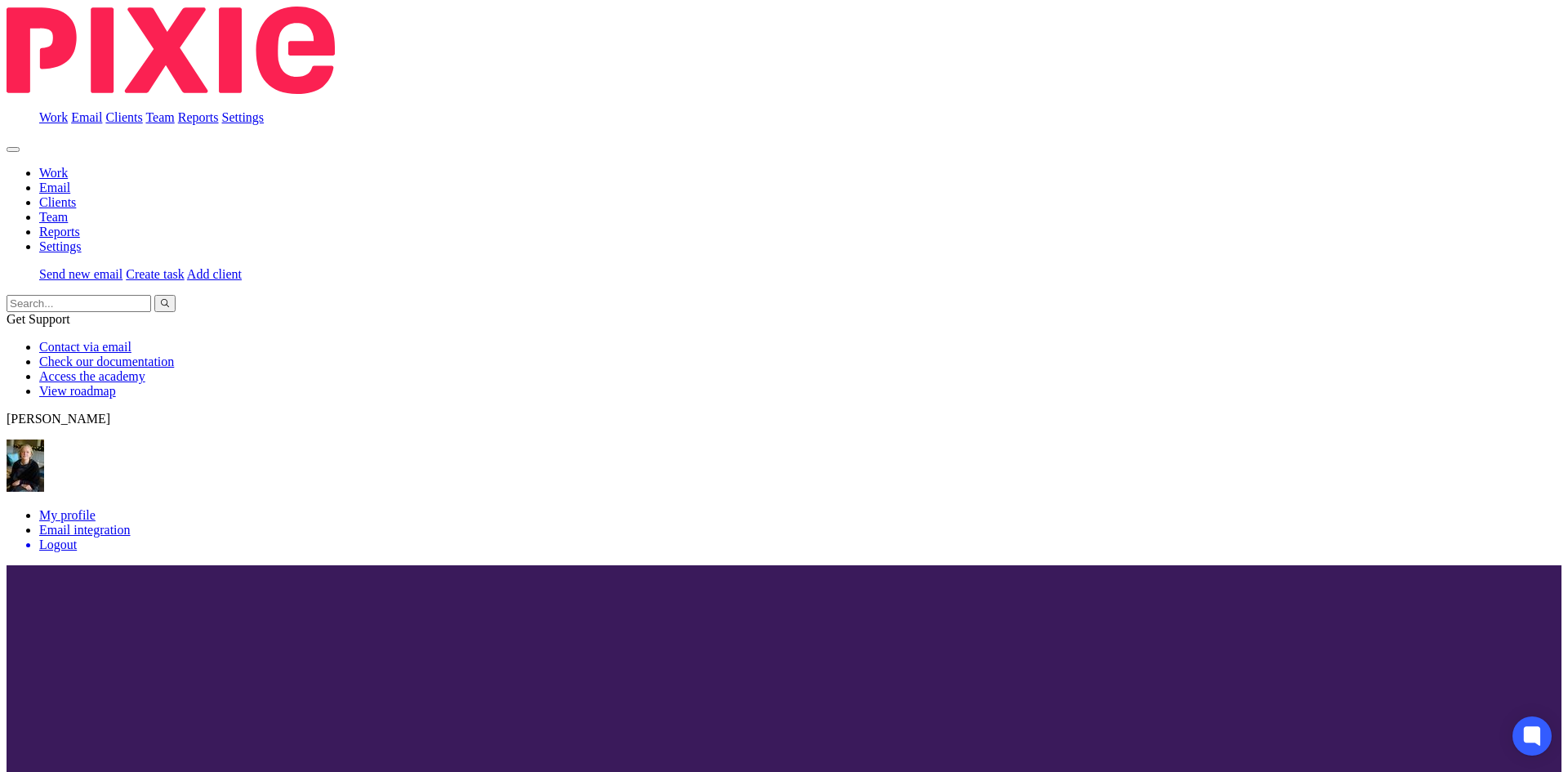 scroll, scrollTop: 0, scrollLeft: 0, axis: both 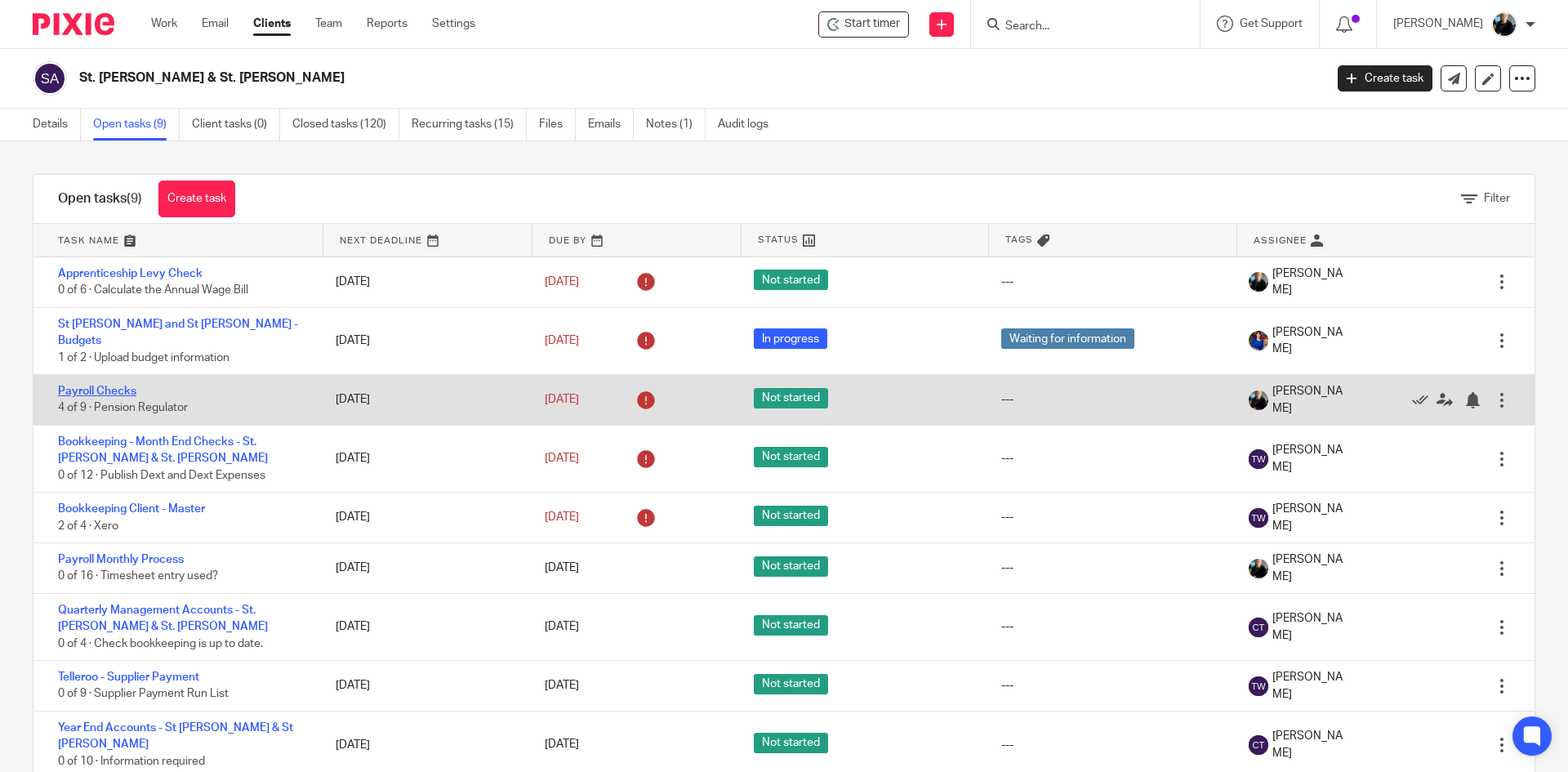 click on "Payroll  Checks" at bounding box center [97, 391] 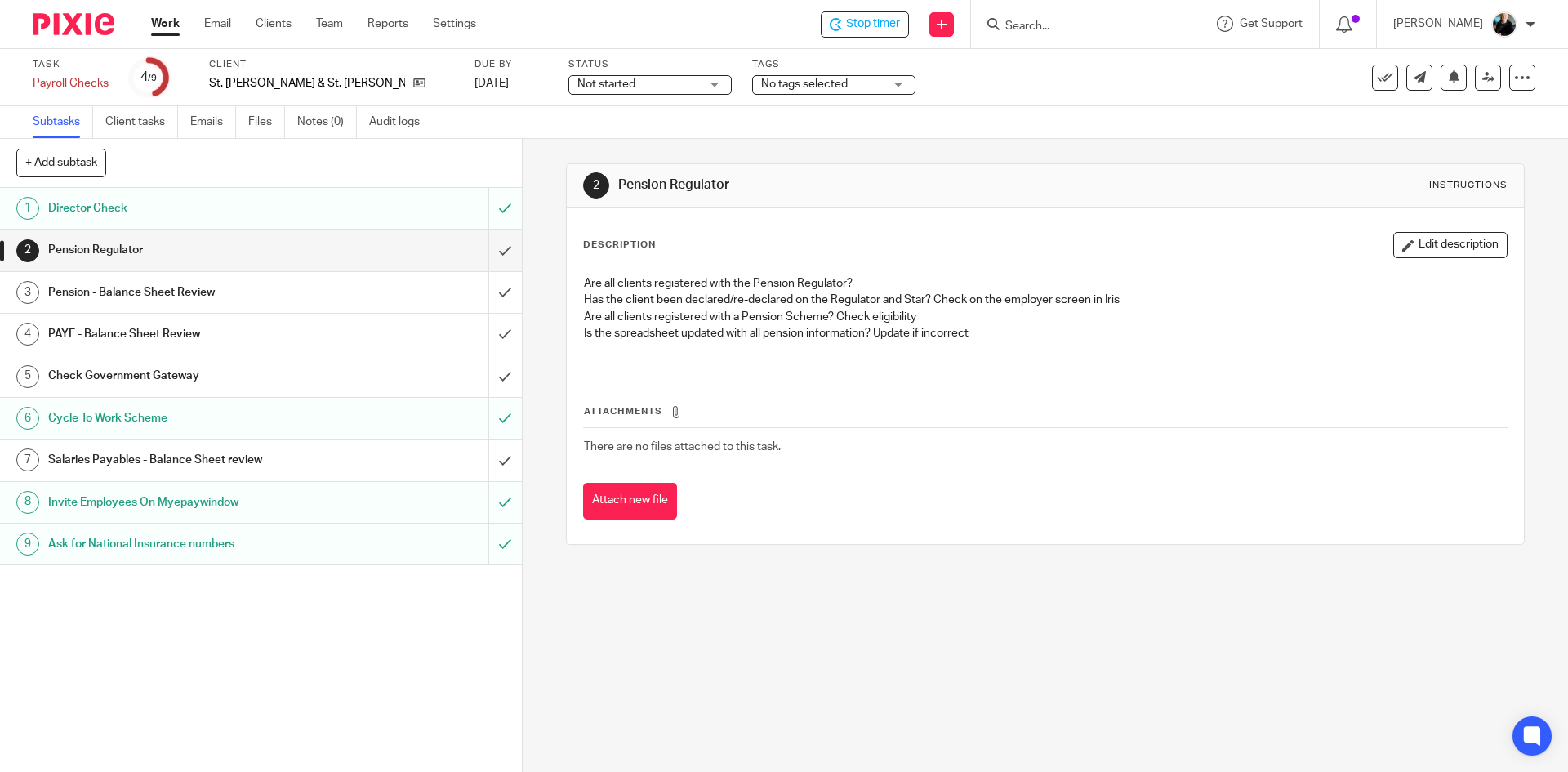 scroll, scrollTop: 0, scrollLeft: 0, axis: both 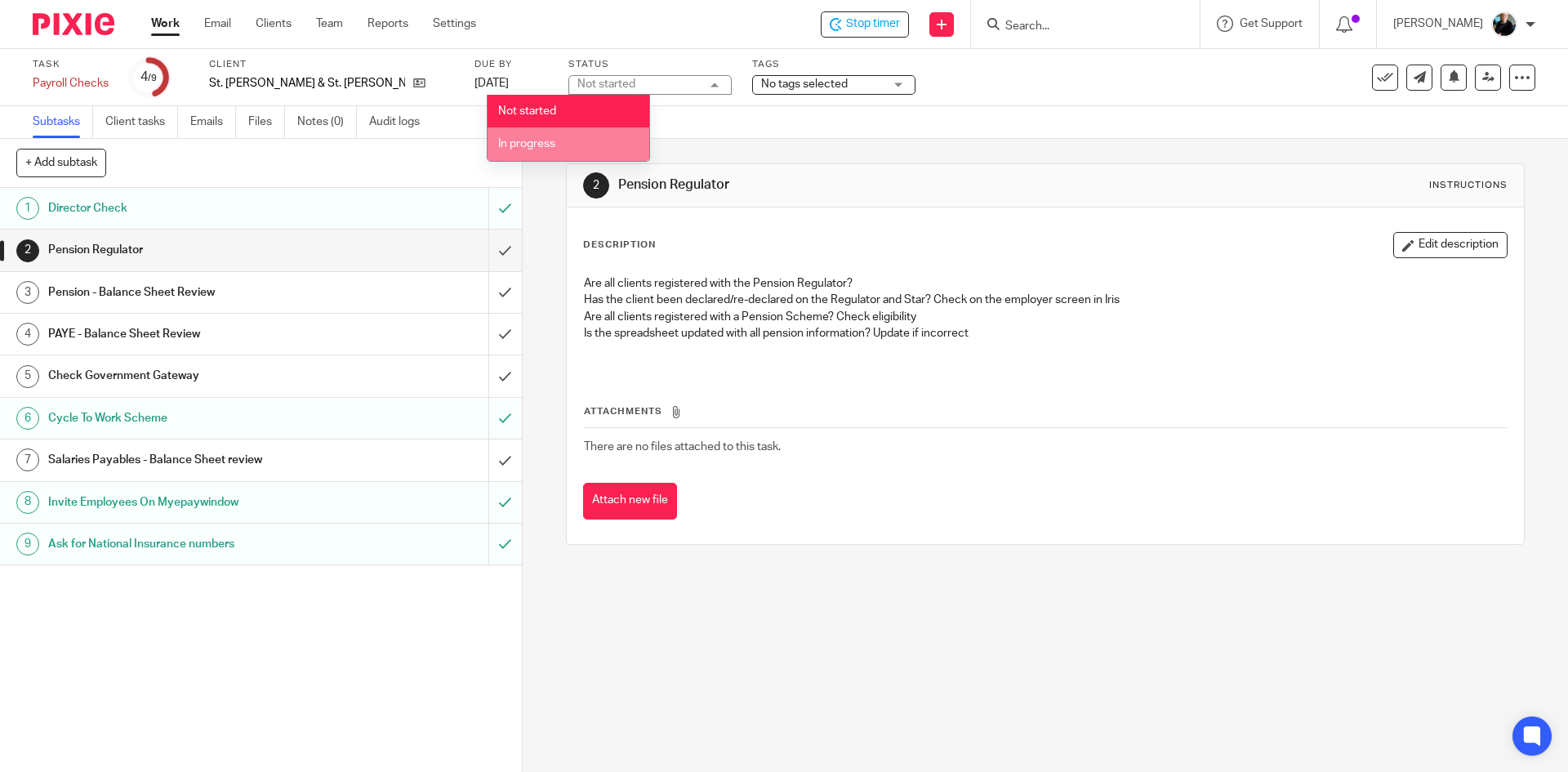 click on "In progress" at bounding box center [527, 144] 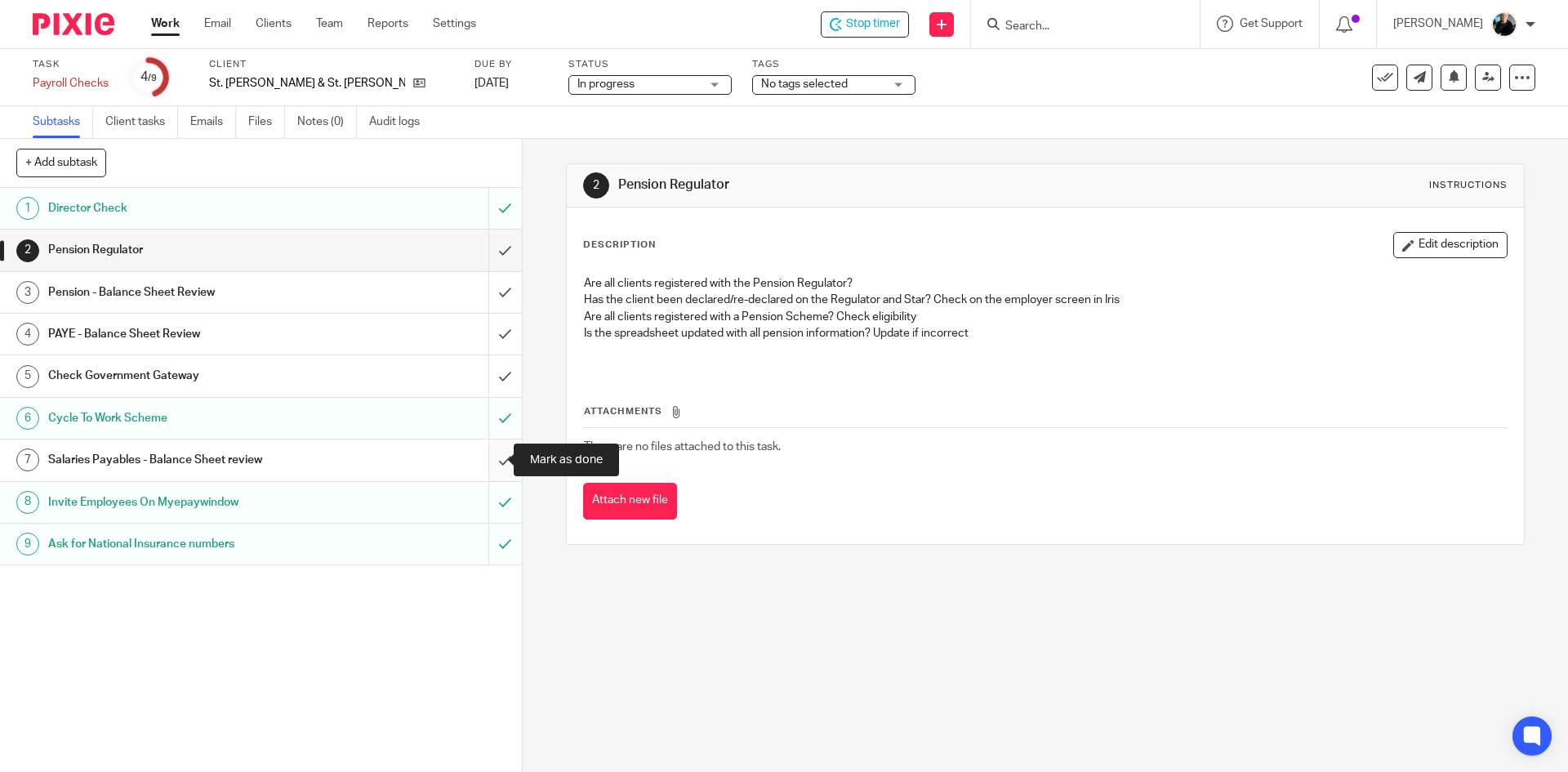 click at bounding box center [261, 460] 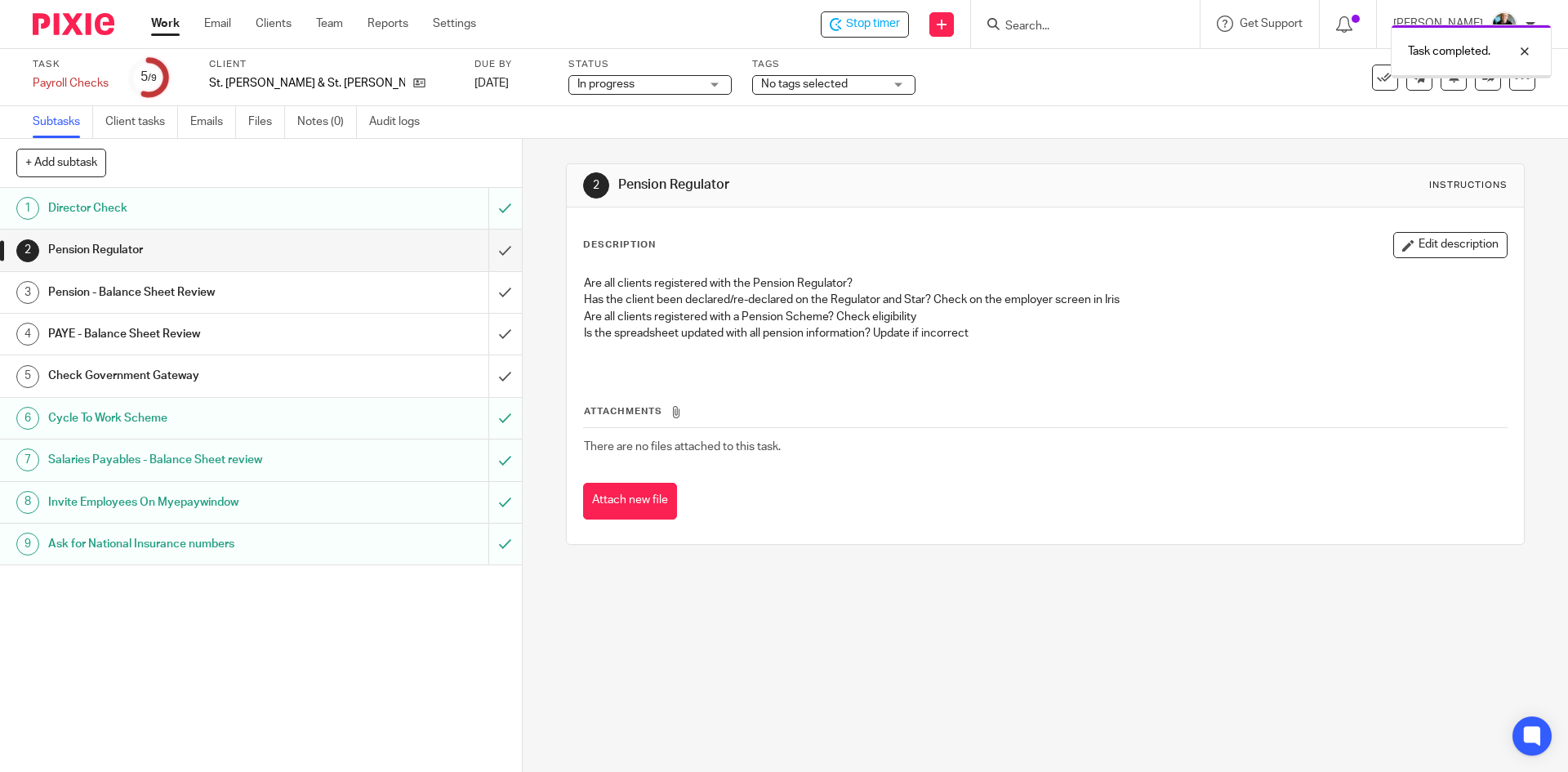 scroll, scrollTop: 0, scrollLeft: 0, axis: both 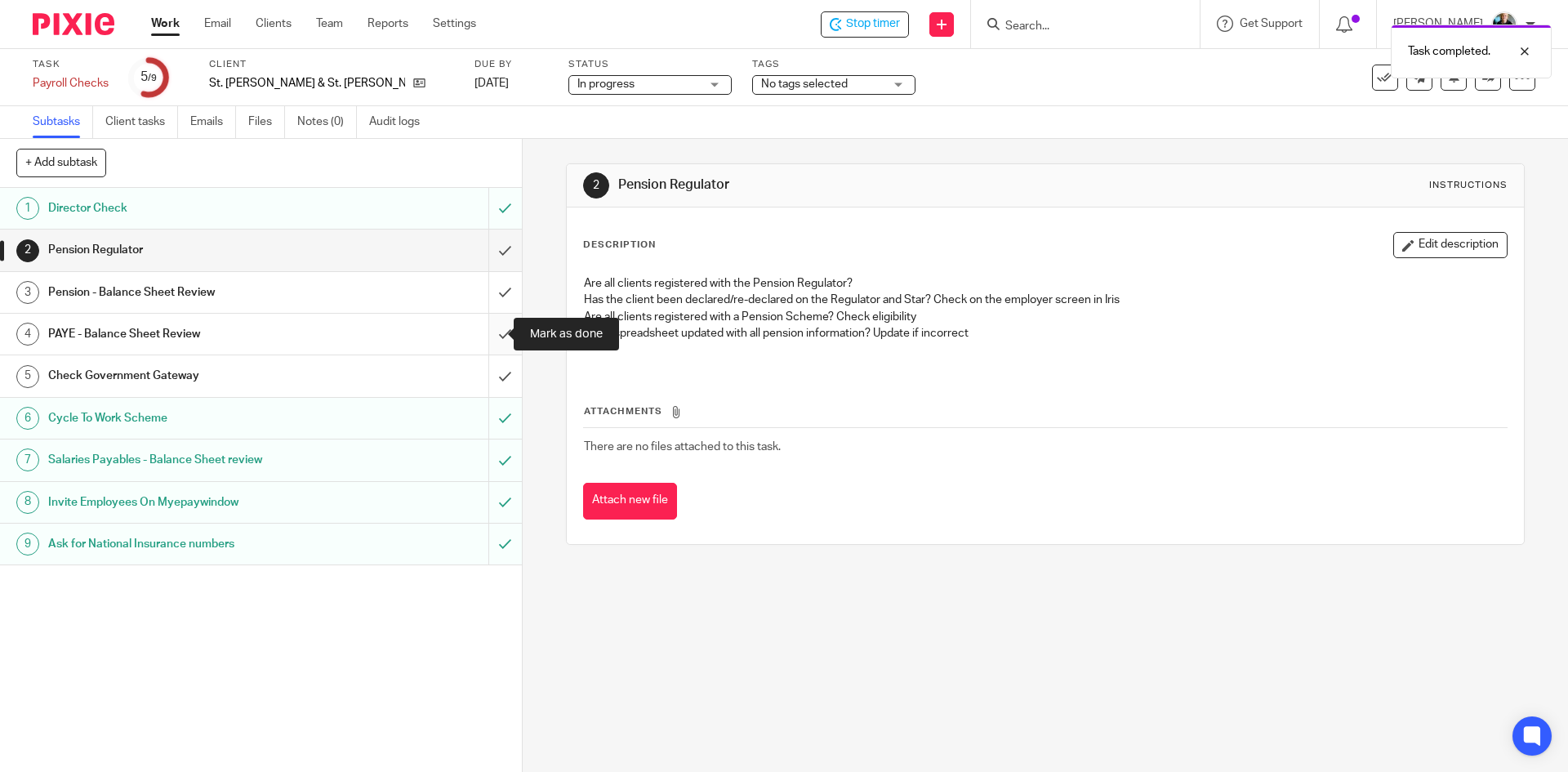 click at bounding box center [261, 334] 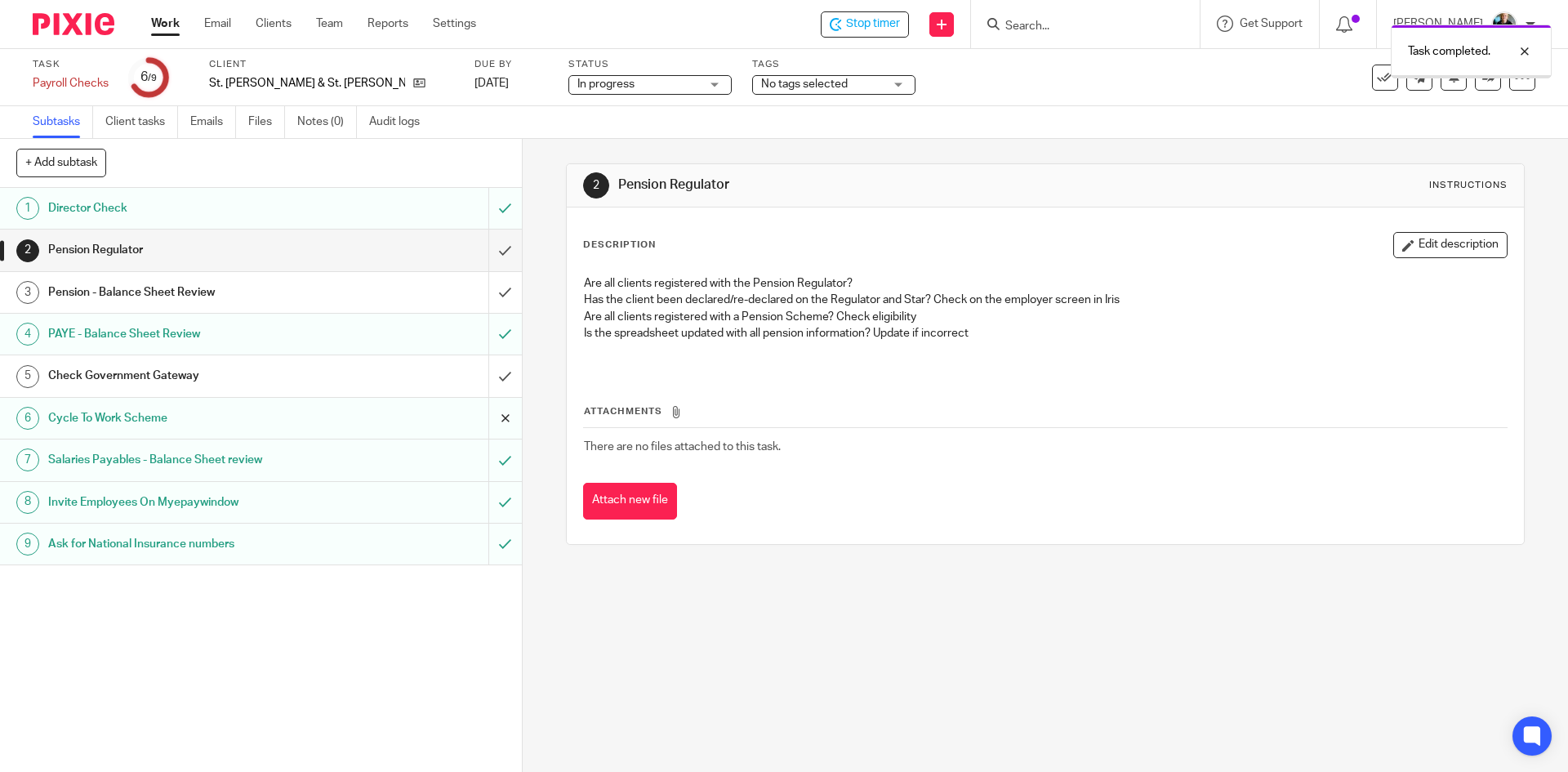 scroll, scrollTop: 0, scrollLeft: 0, axis: both 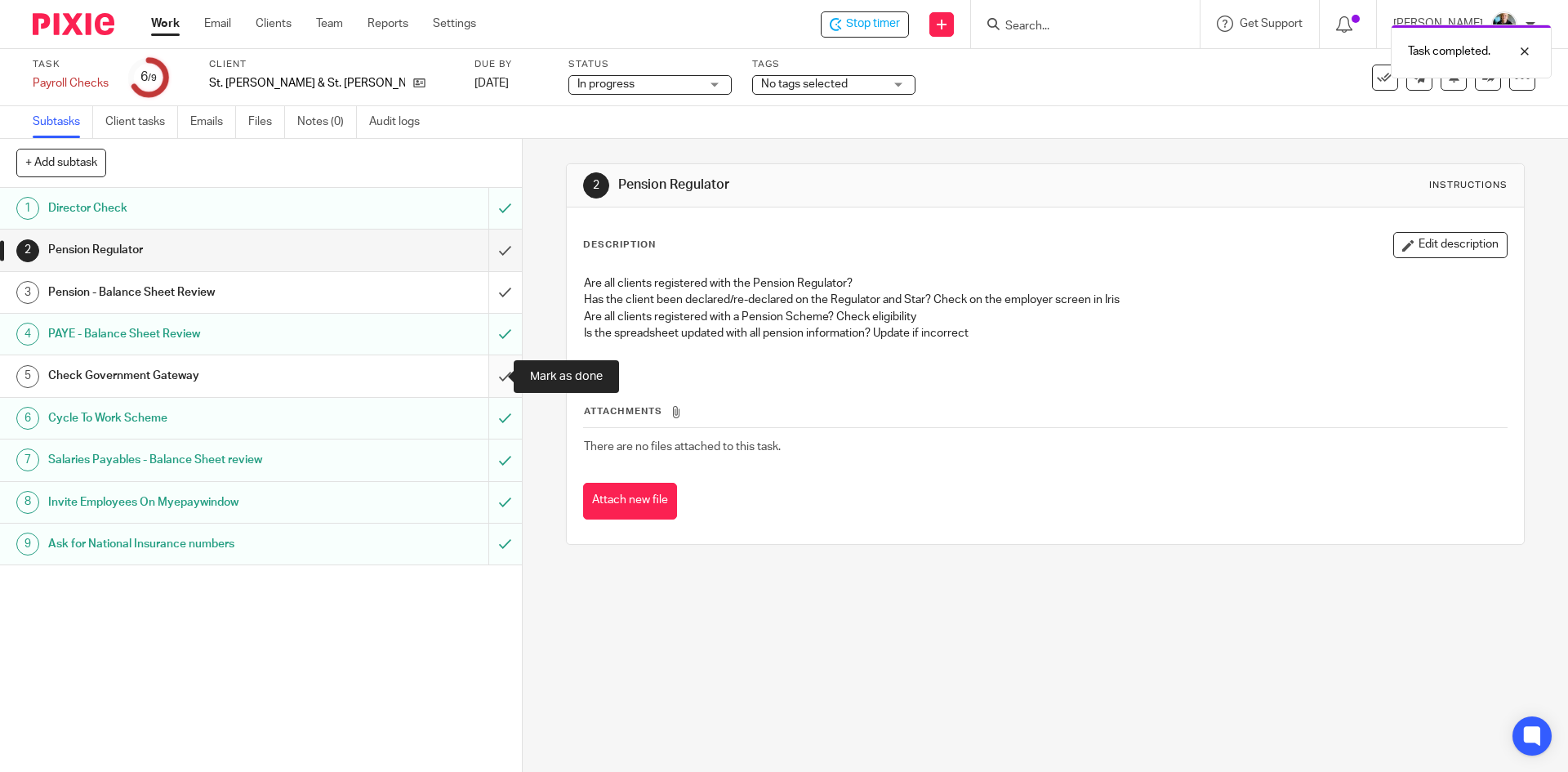 click at bounding box center [261, 376] 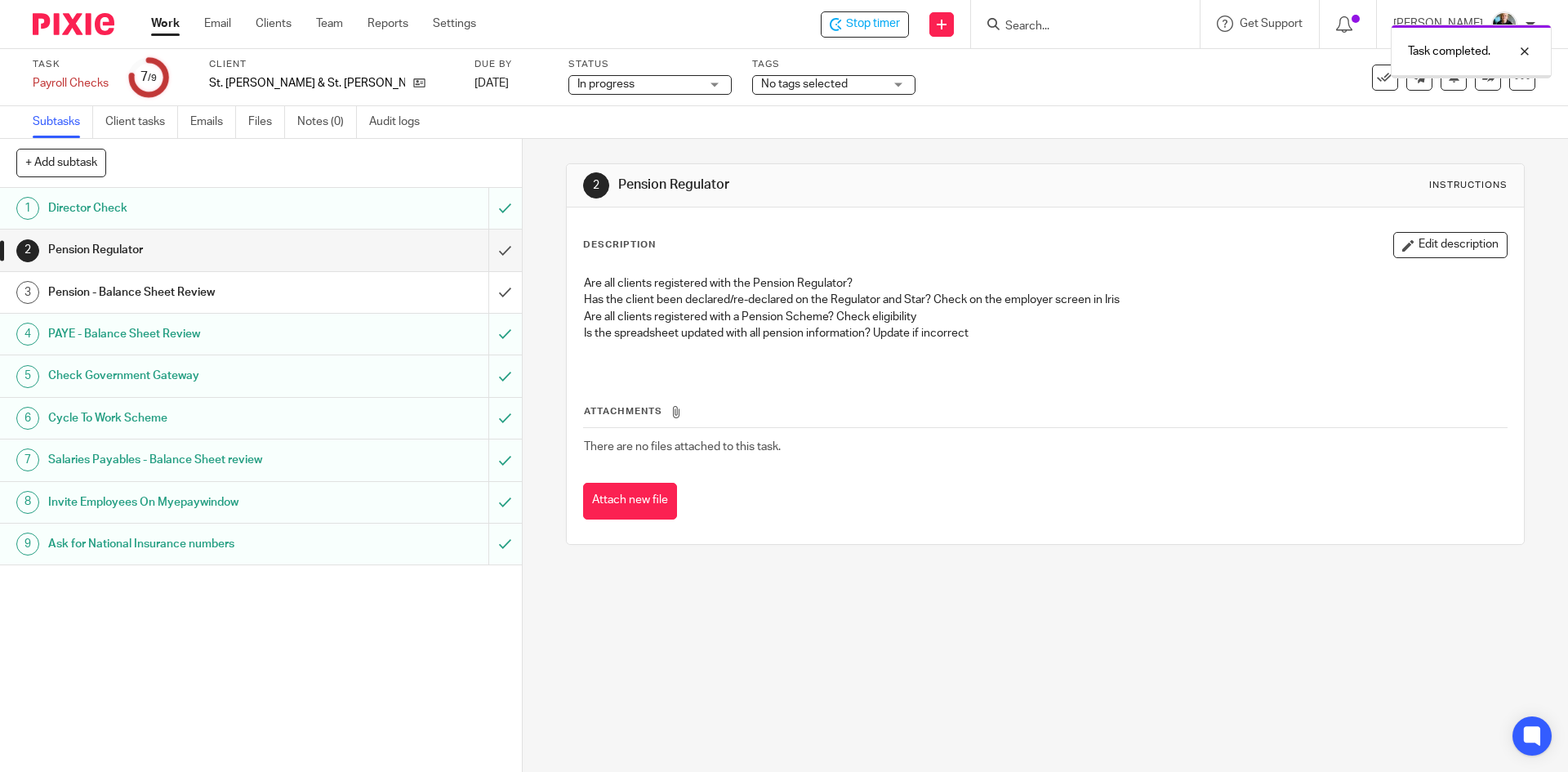 scroll, scrollTop: 0, scrollLeft: 0, axis: both 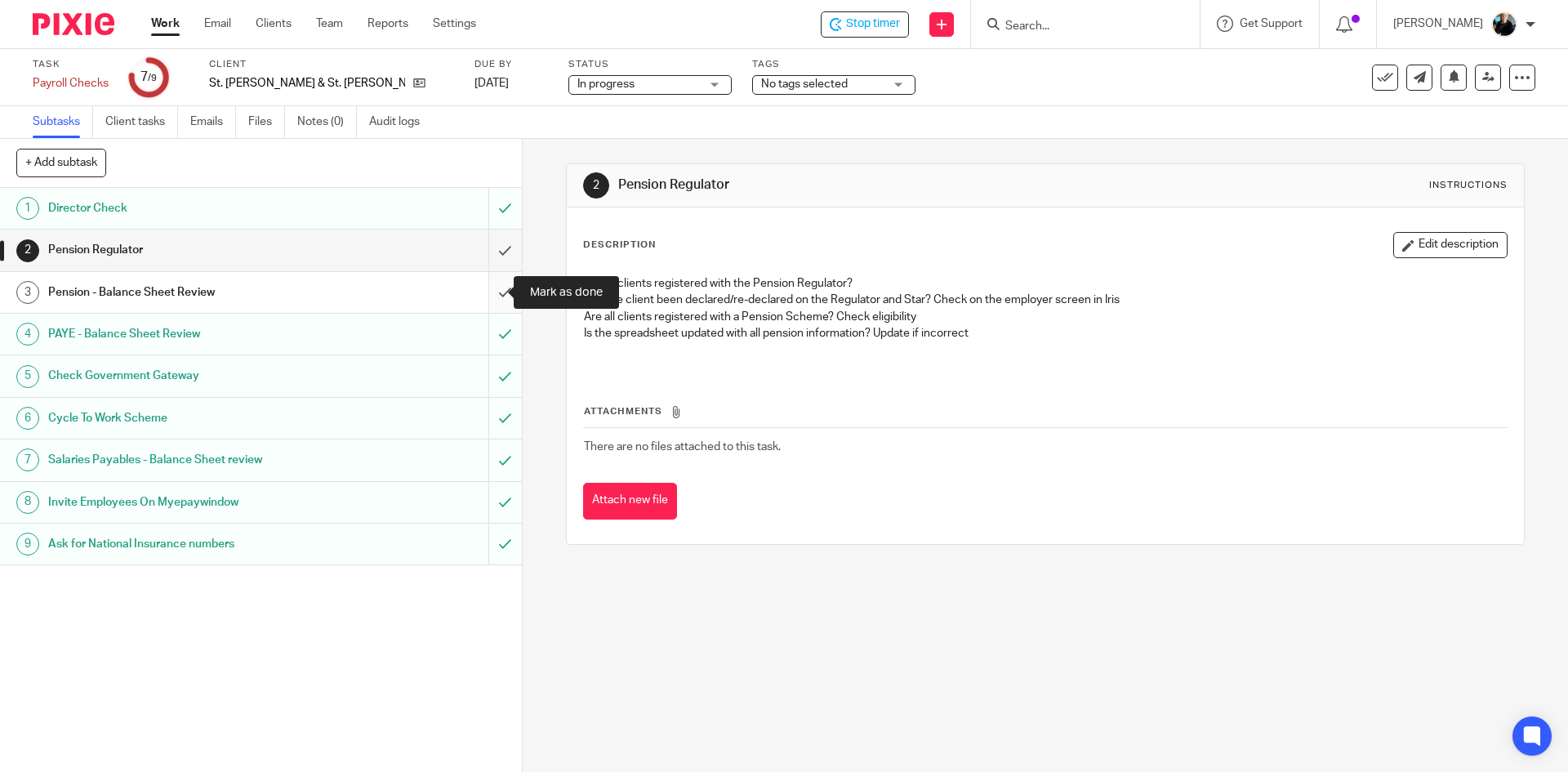click at bounding box center (261, 292) 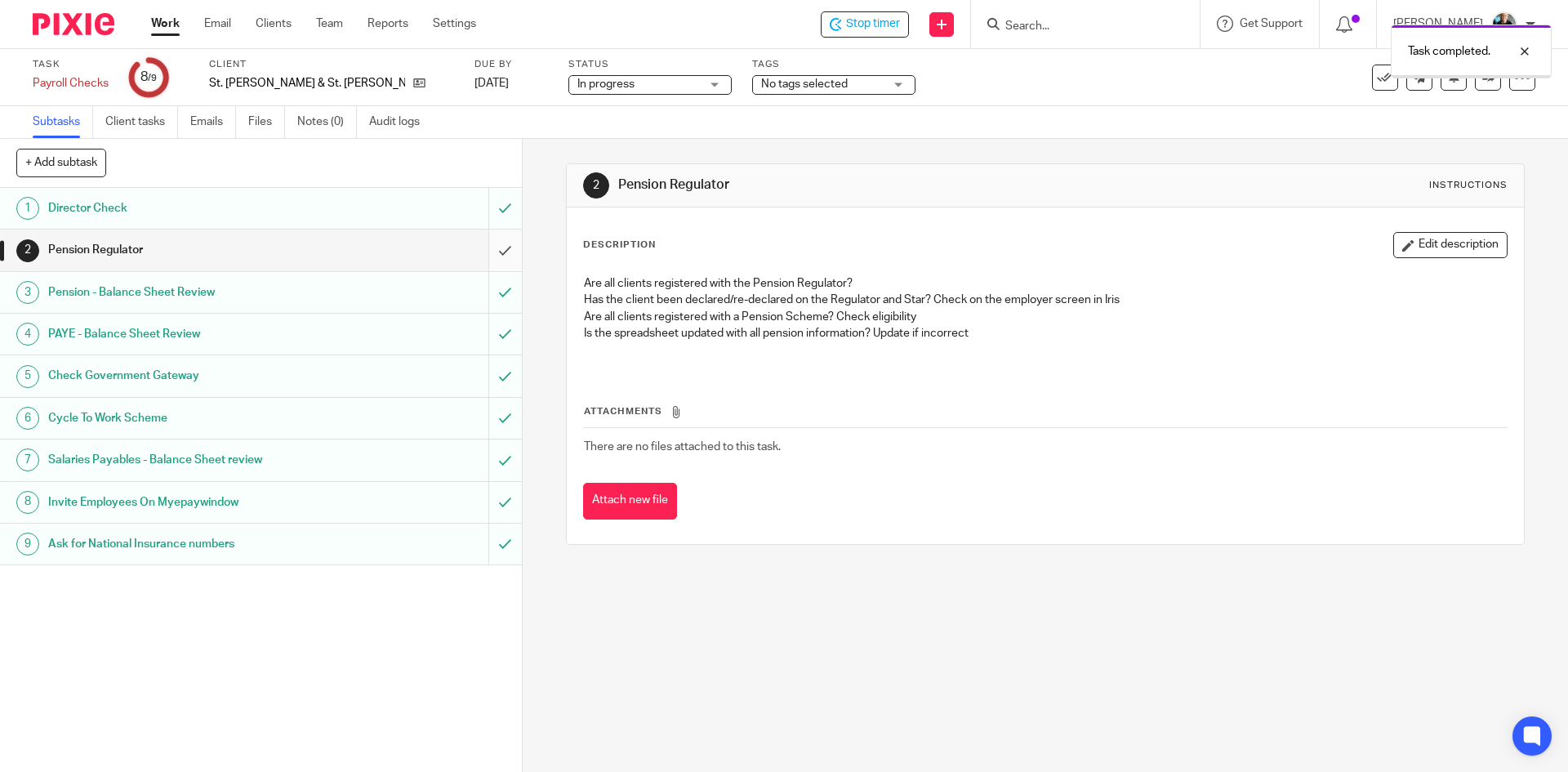 scroll, scrollTop: 0, scrollLeft: 0, axis: both 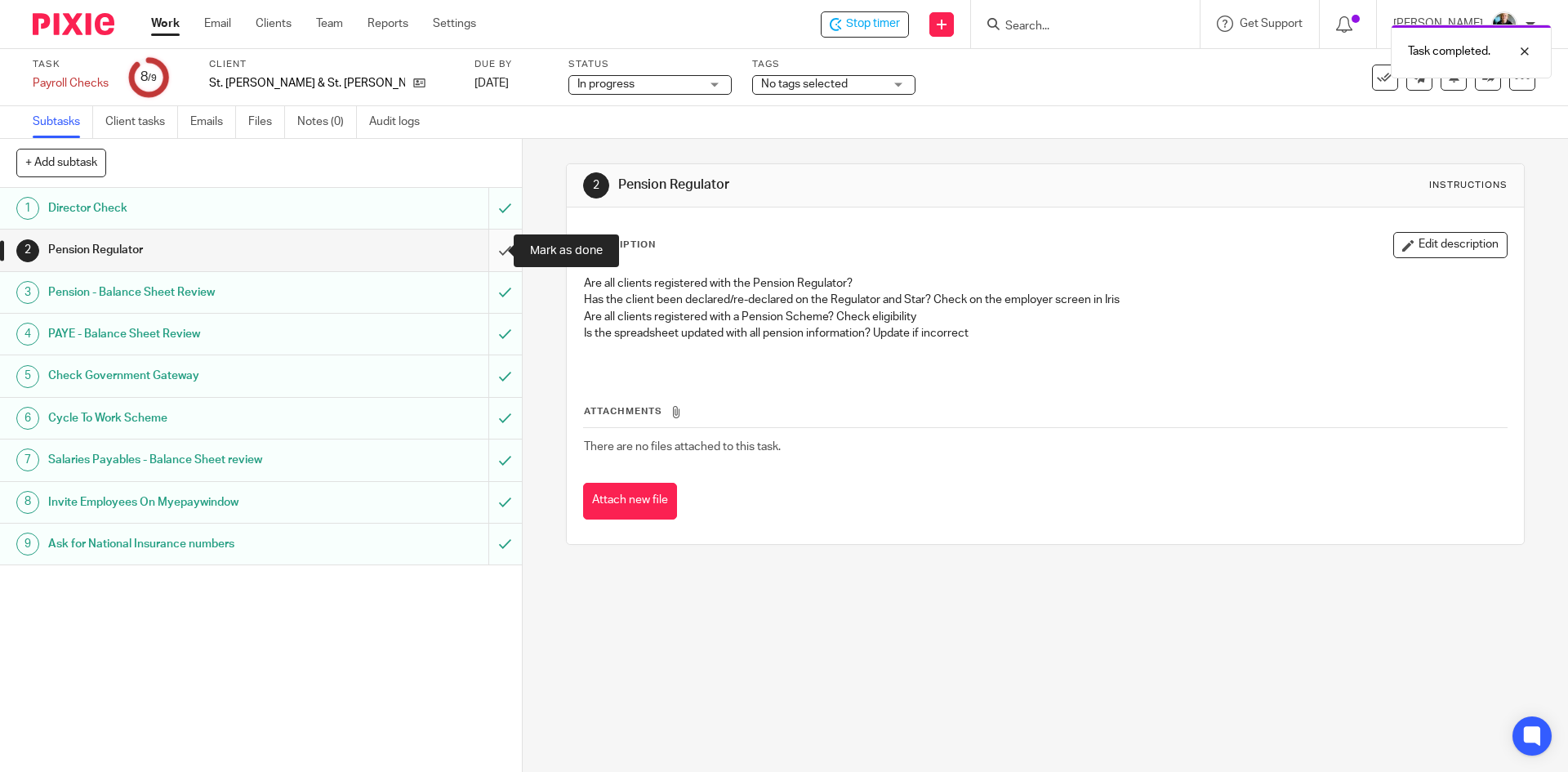 click at bounding box center [261, 250] 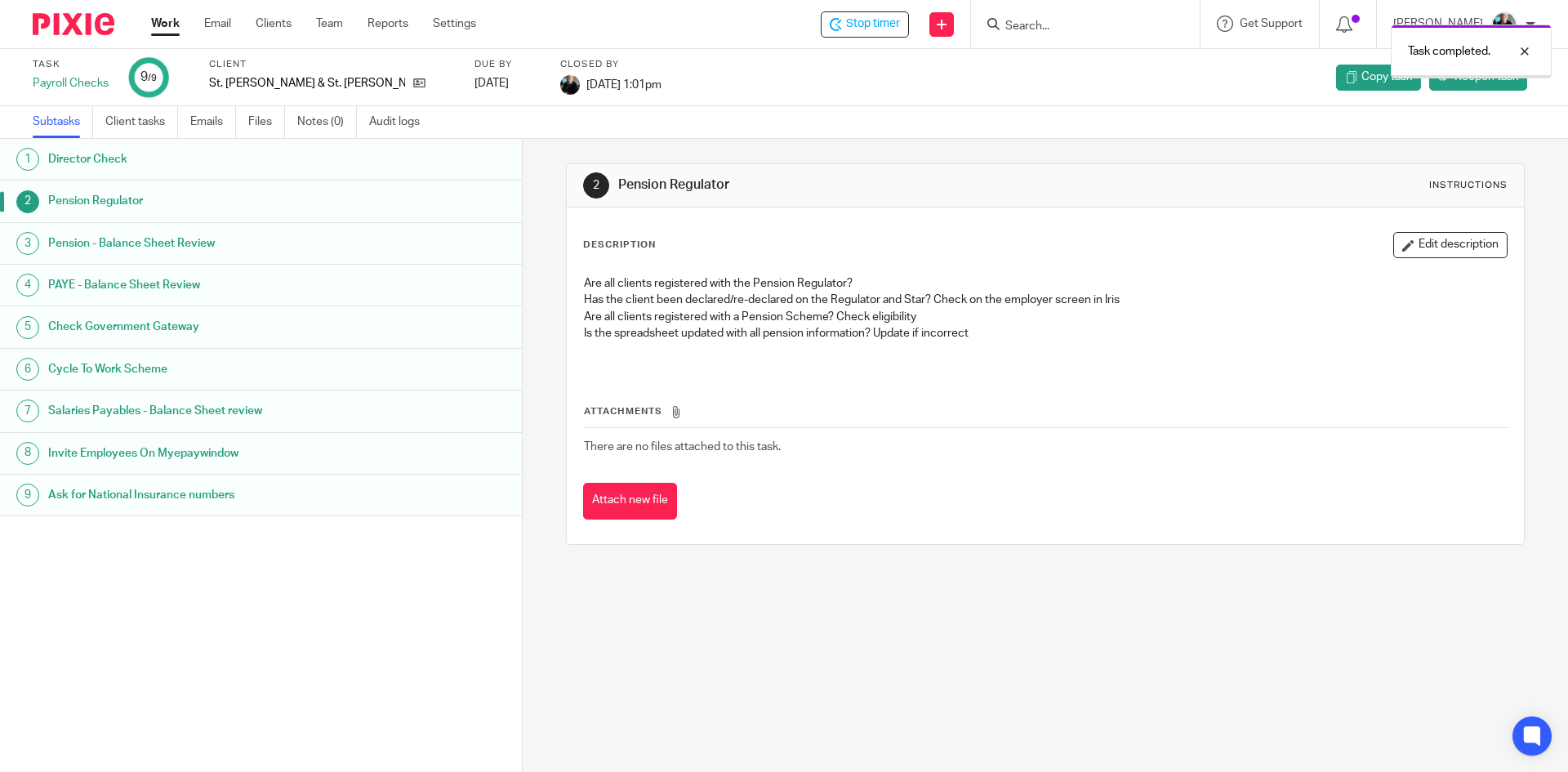 scroll, scrollTop: 0, scrollLeft: 0, axis: both 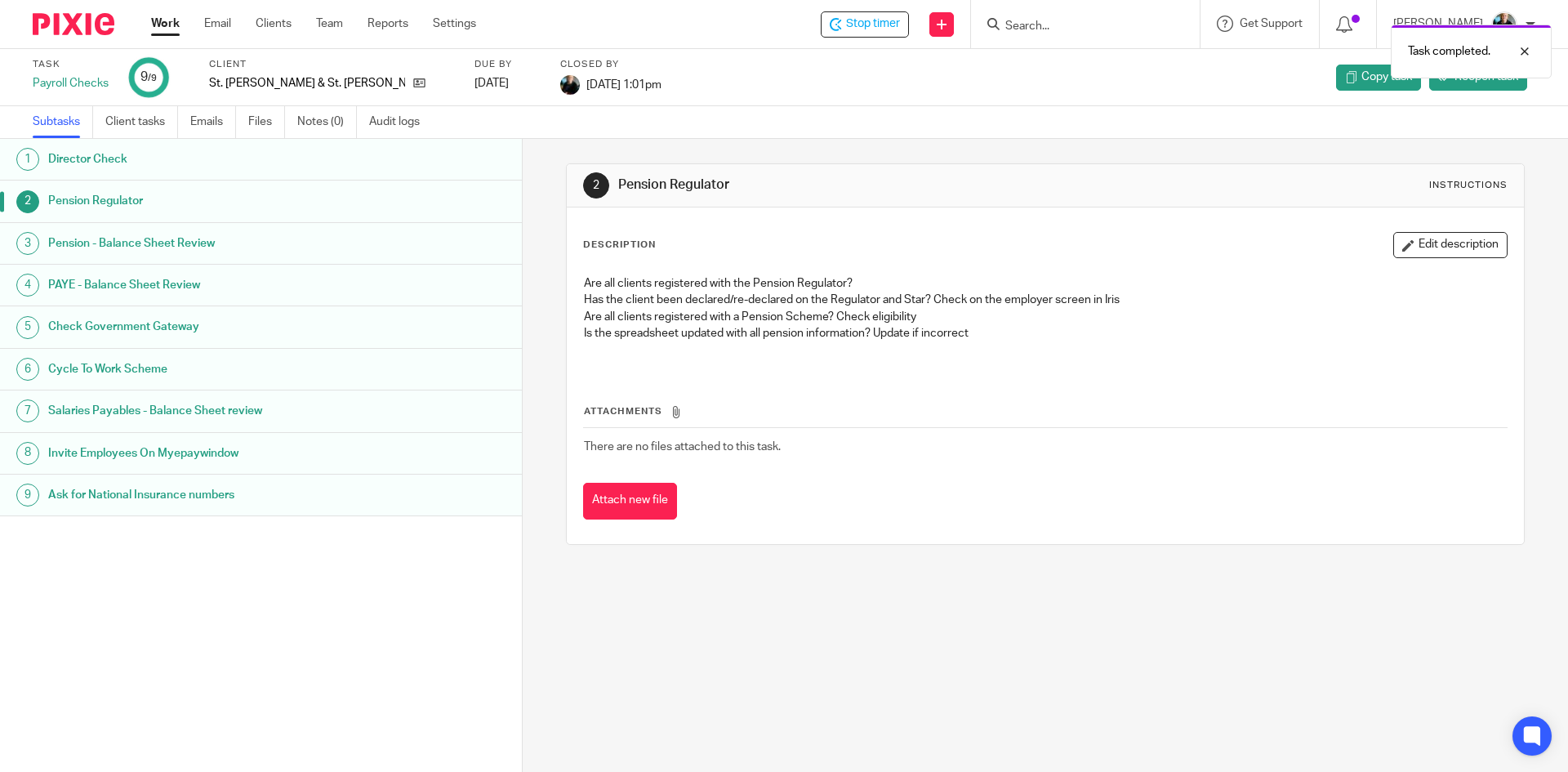 click on "Task completed." at bounding box center [1168, 47] 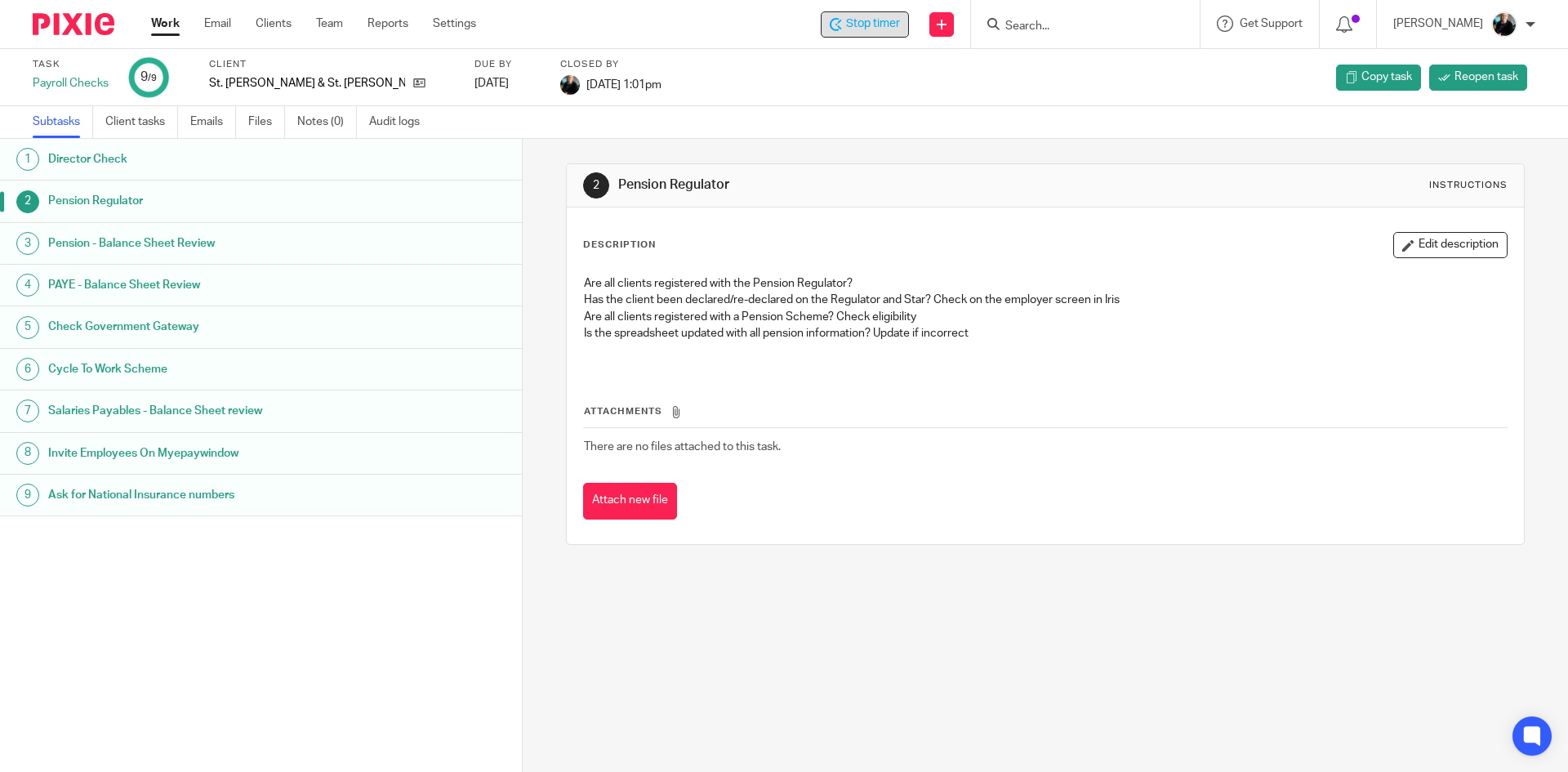 click on "Stop timer" at bounding box center [873, 24] 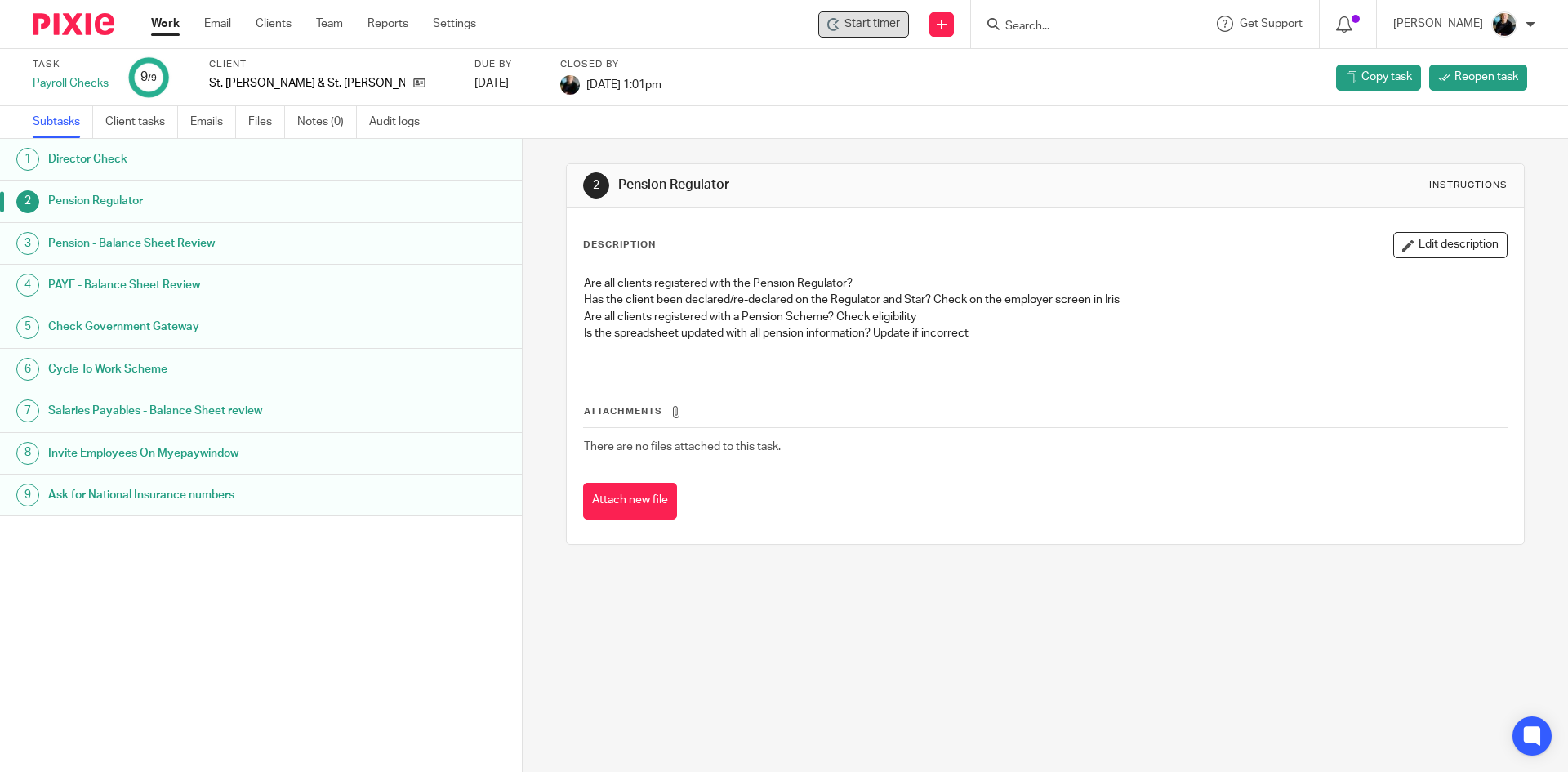 click at bounding box center (1077, 27) 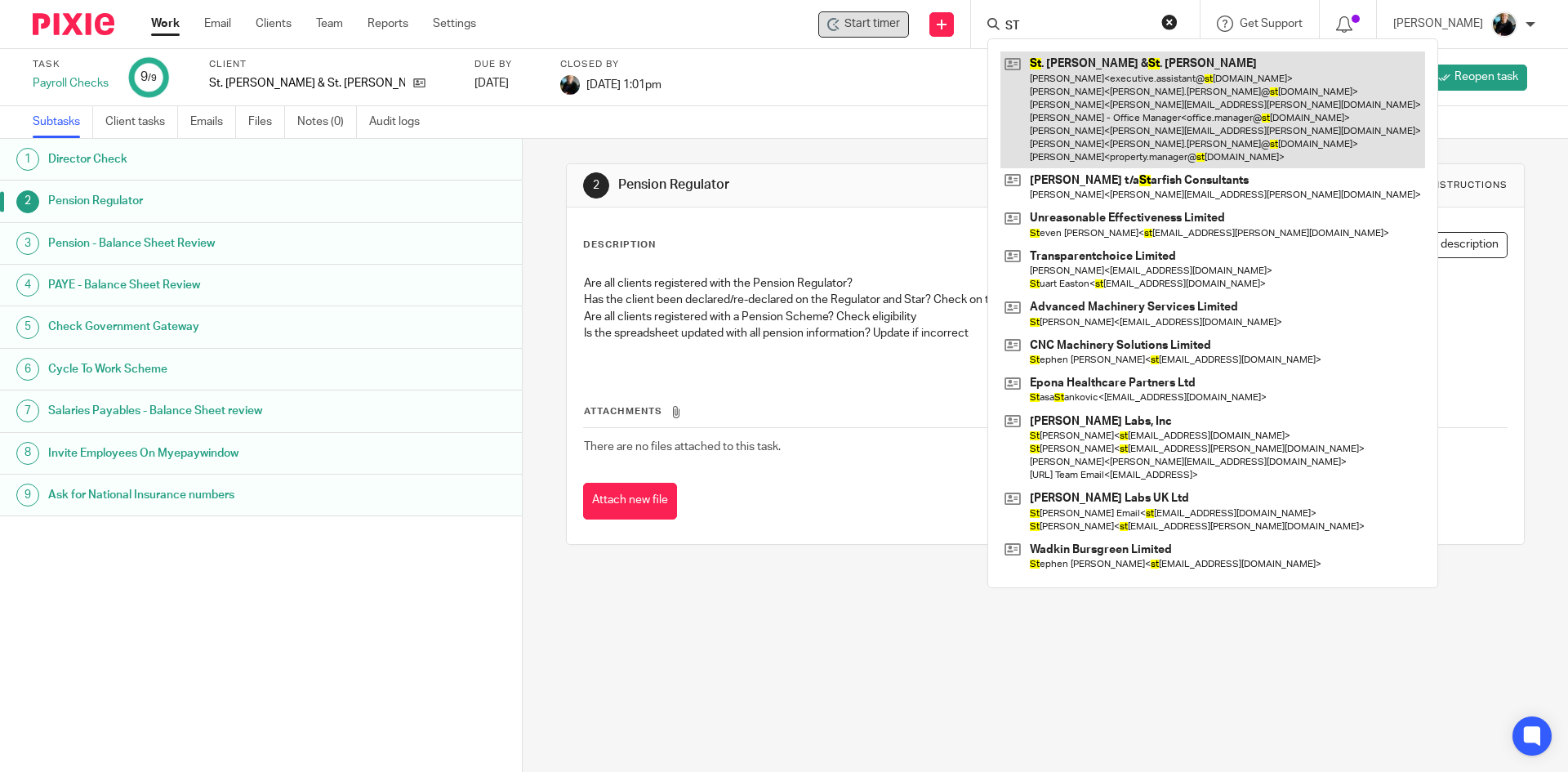 type on "ST" 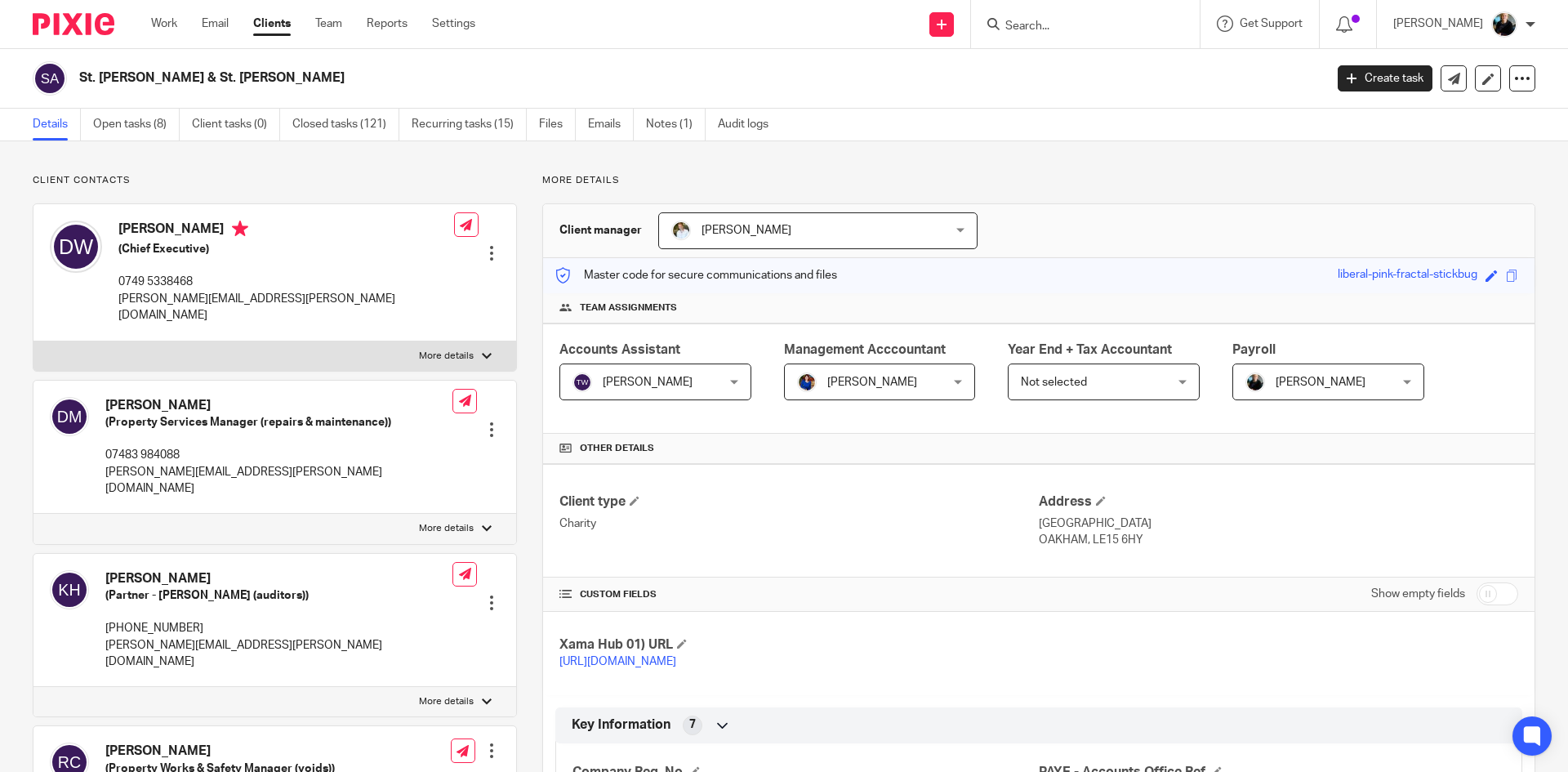 scroll, scrollTop: 0, scrollLeft: 0, axis: both 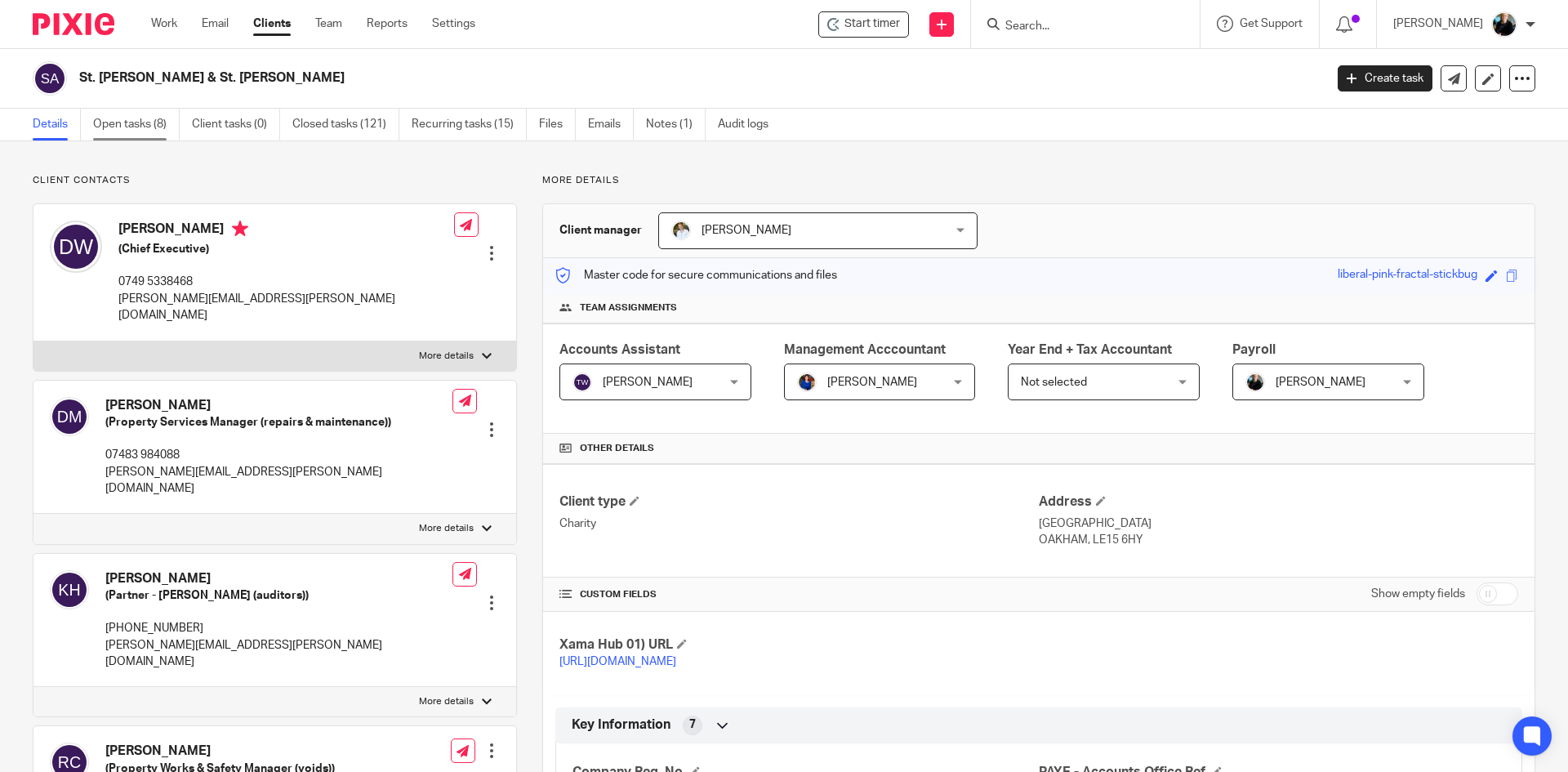 click on "Open tasks (8)" at bounding box center [136, 124] 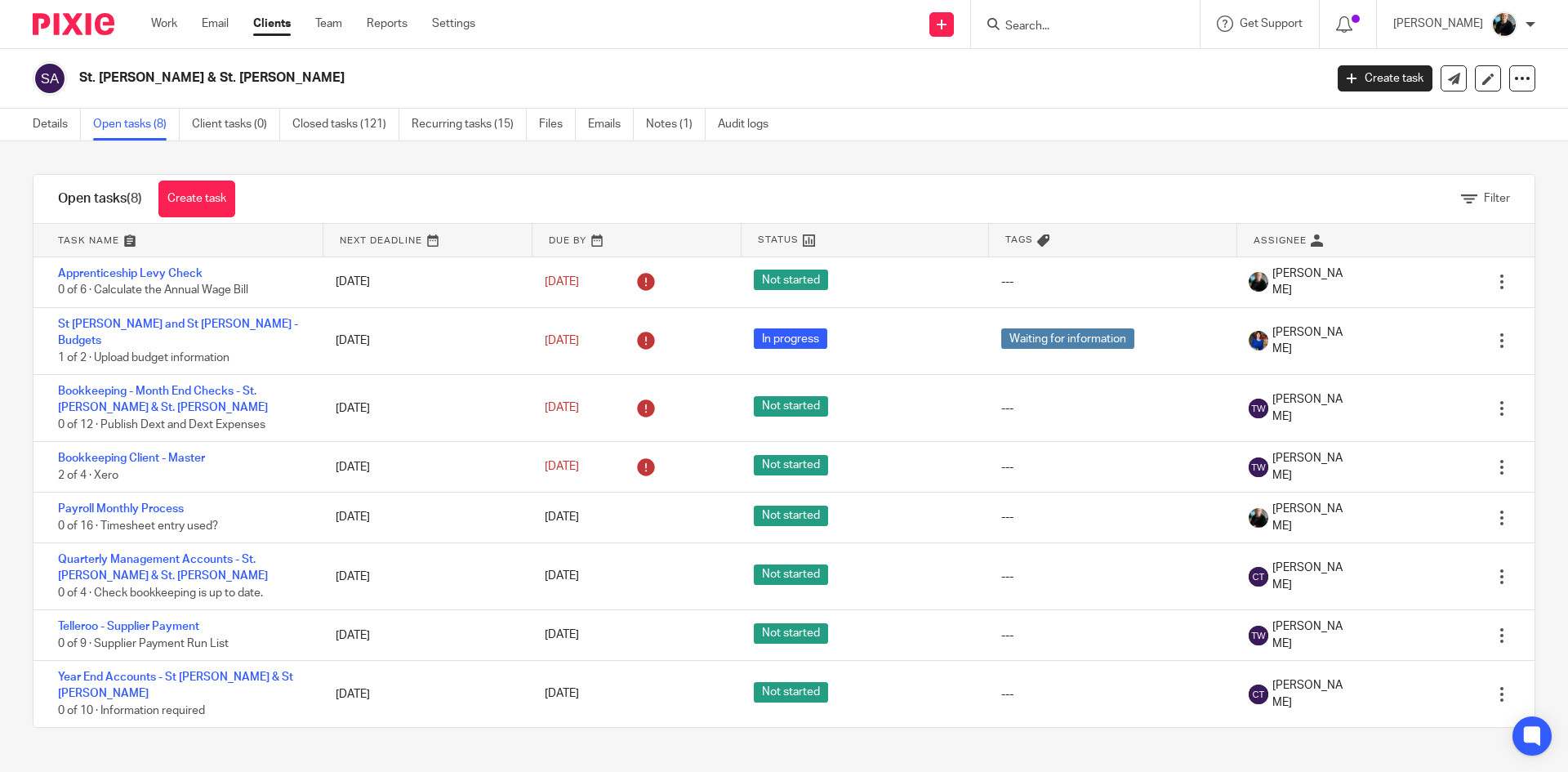 scroll, scrollTop: 0, scrollLeft: 0, axis: both 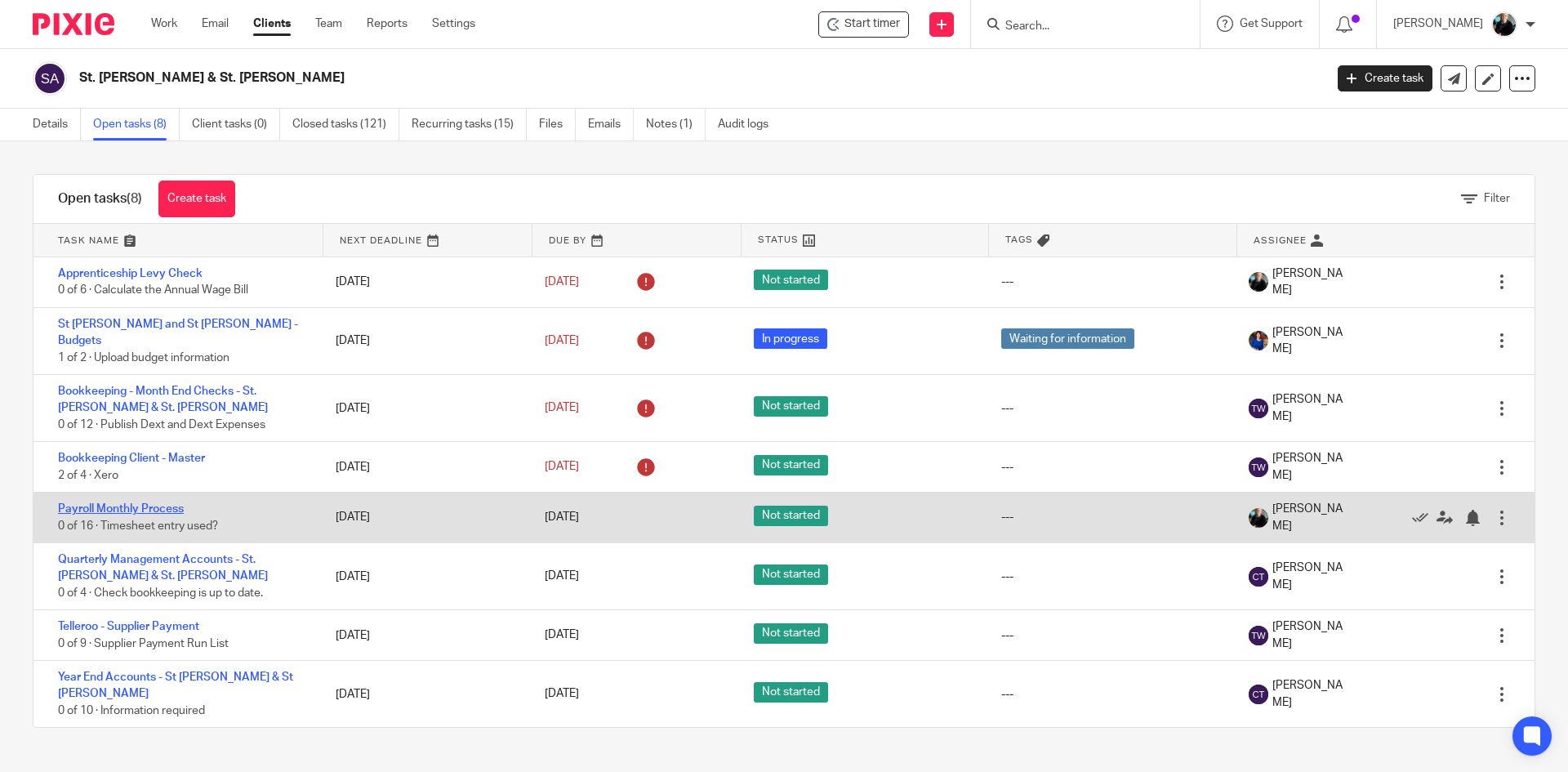 click on "Payroll Monthly Process" at bounding box center (121, 509) 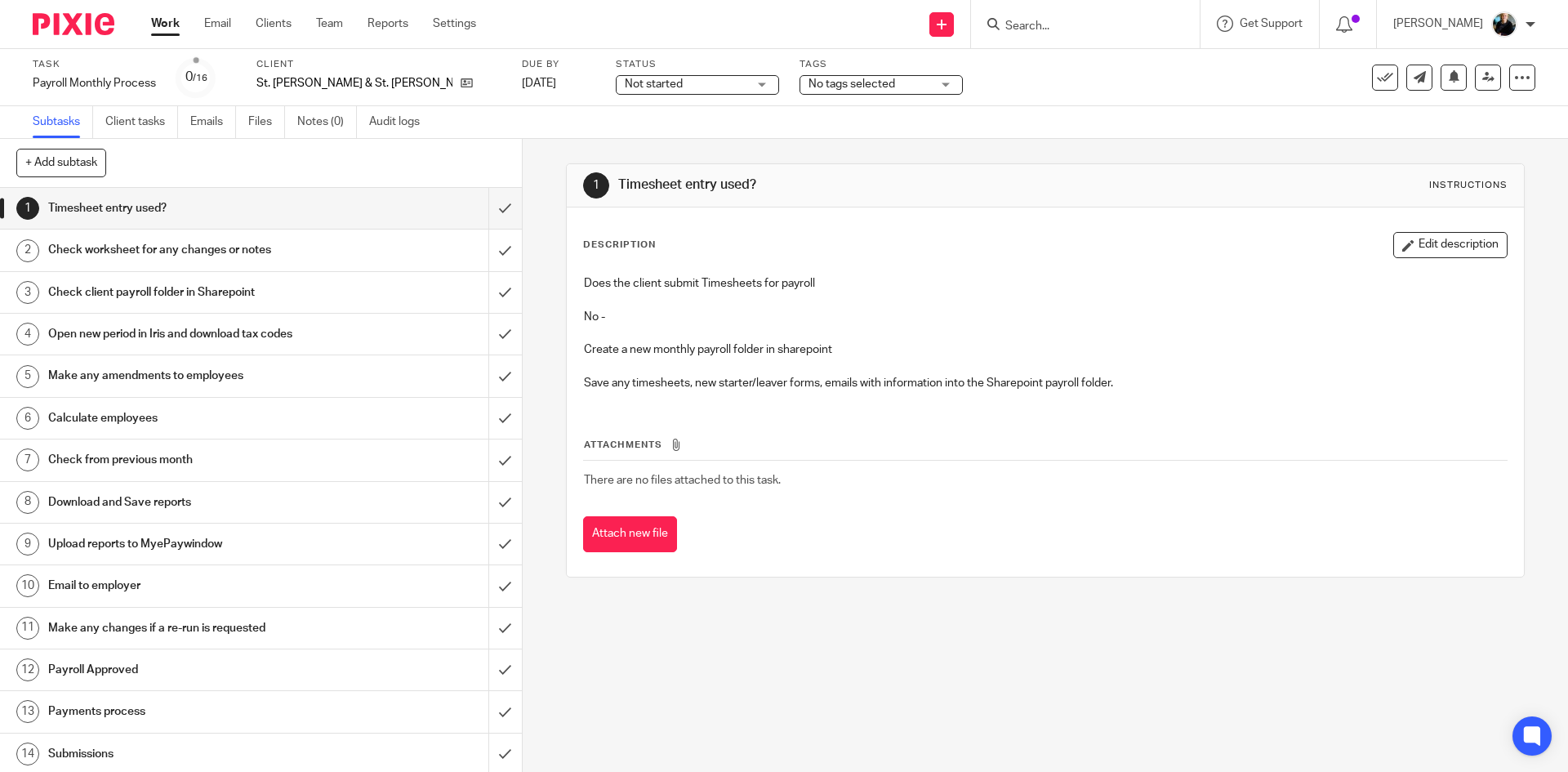scroll, scrollTop: 0, scrollLeft: 0, axis: both 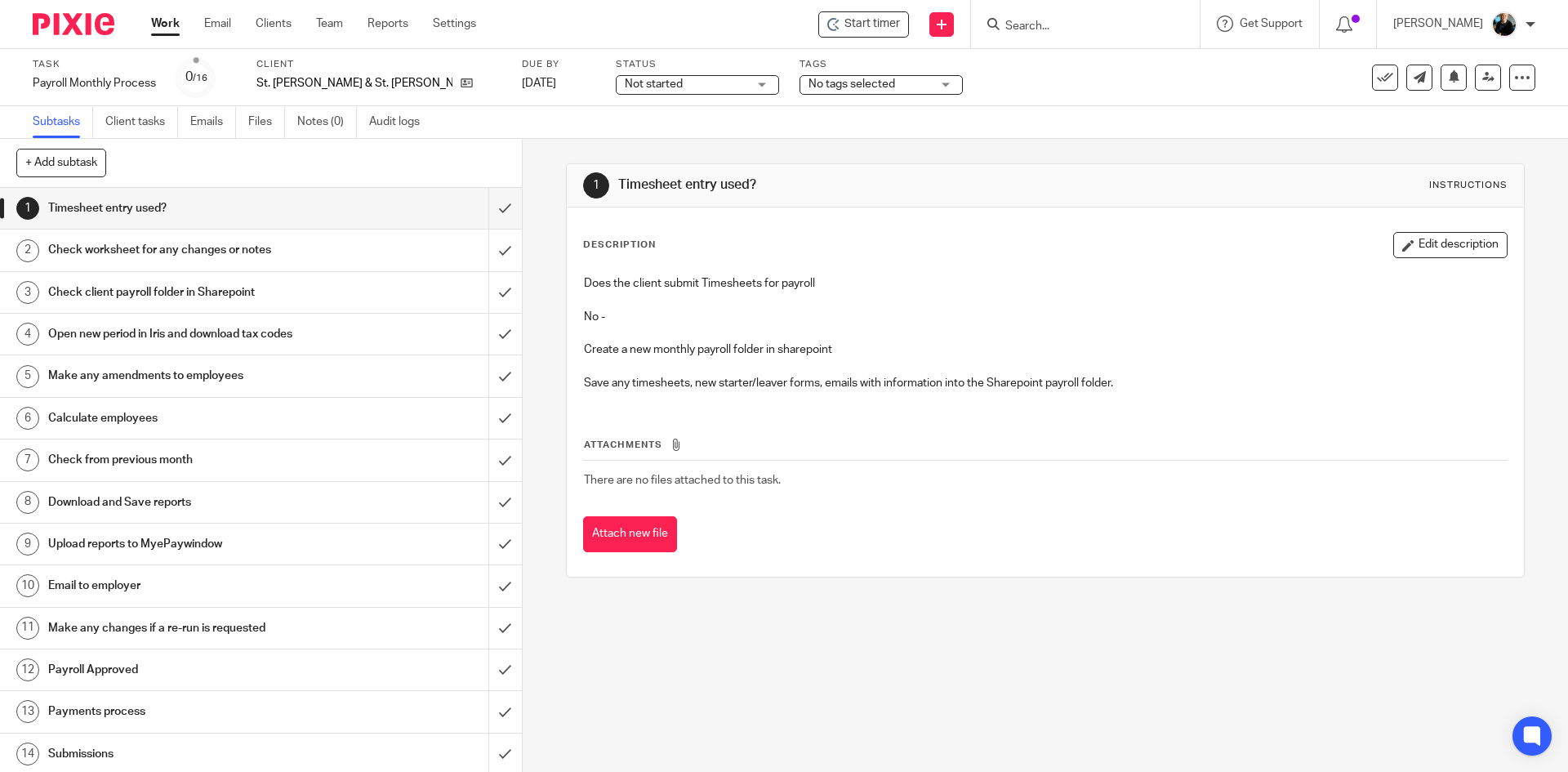 click on "Not started" at bounding box center (686, 84) 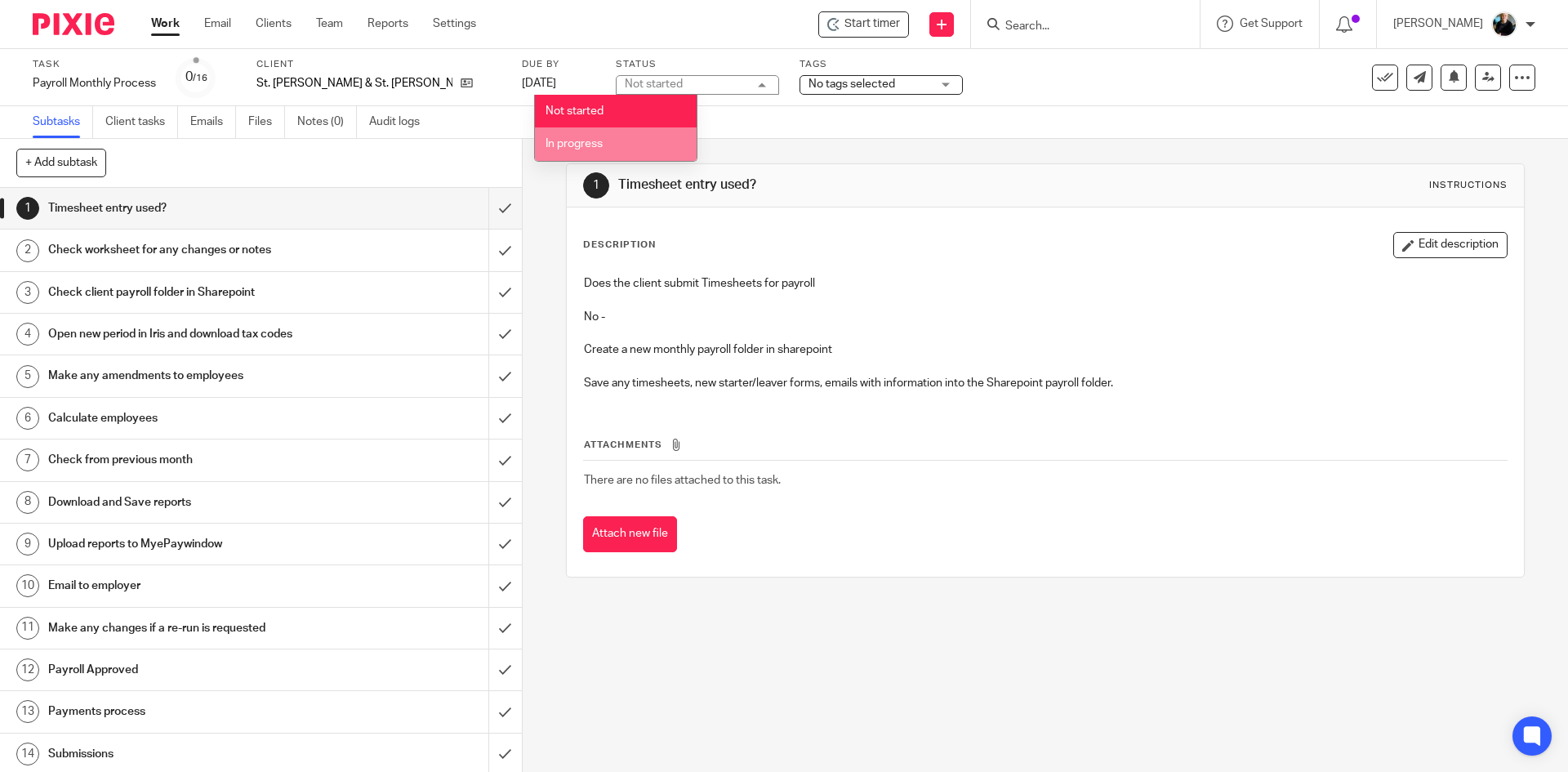 click on "In progress" at bounding box center [616, 144] 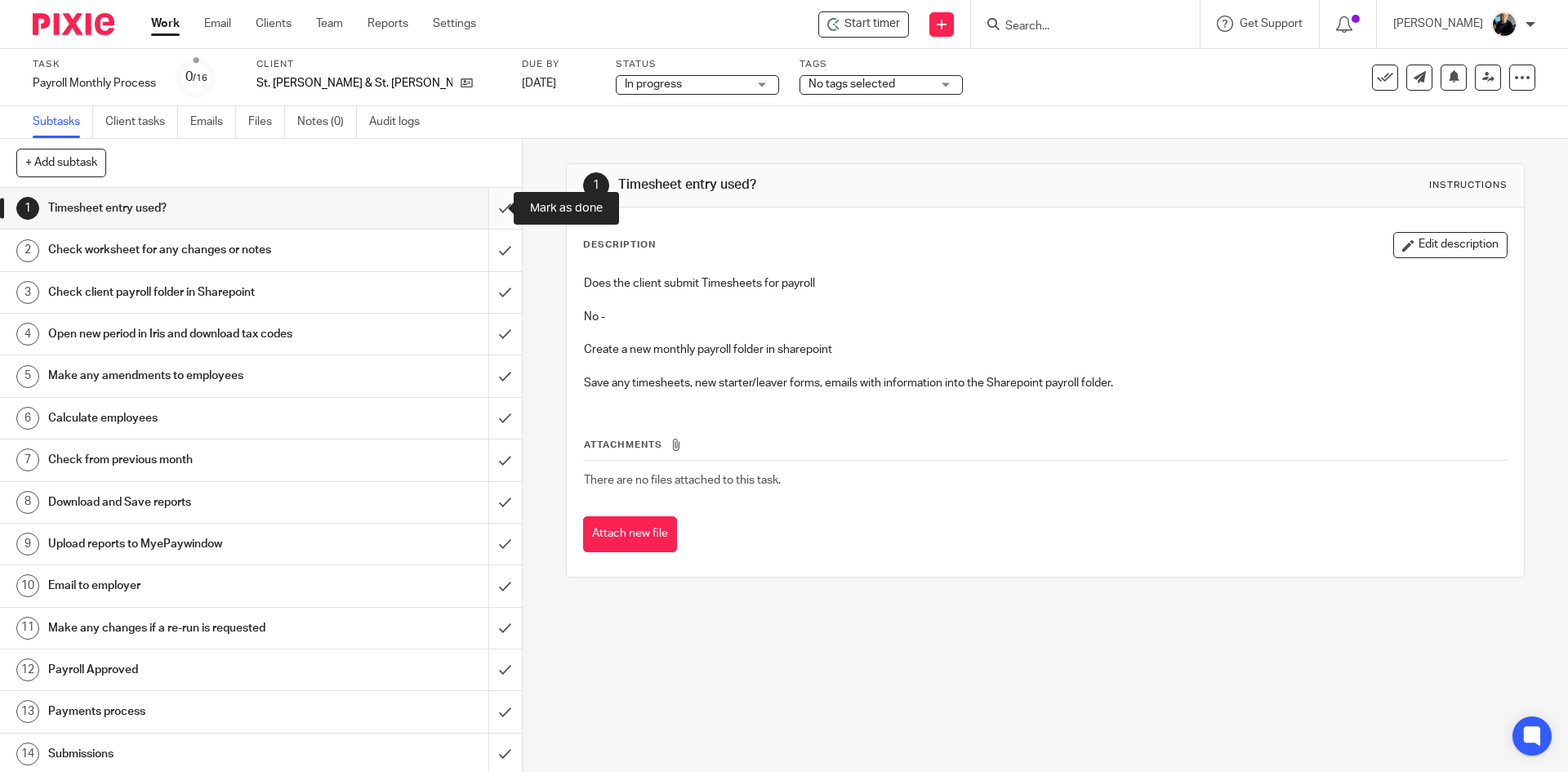 click at bounding box center [261, 208] 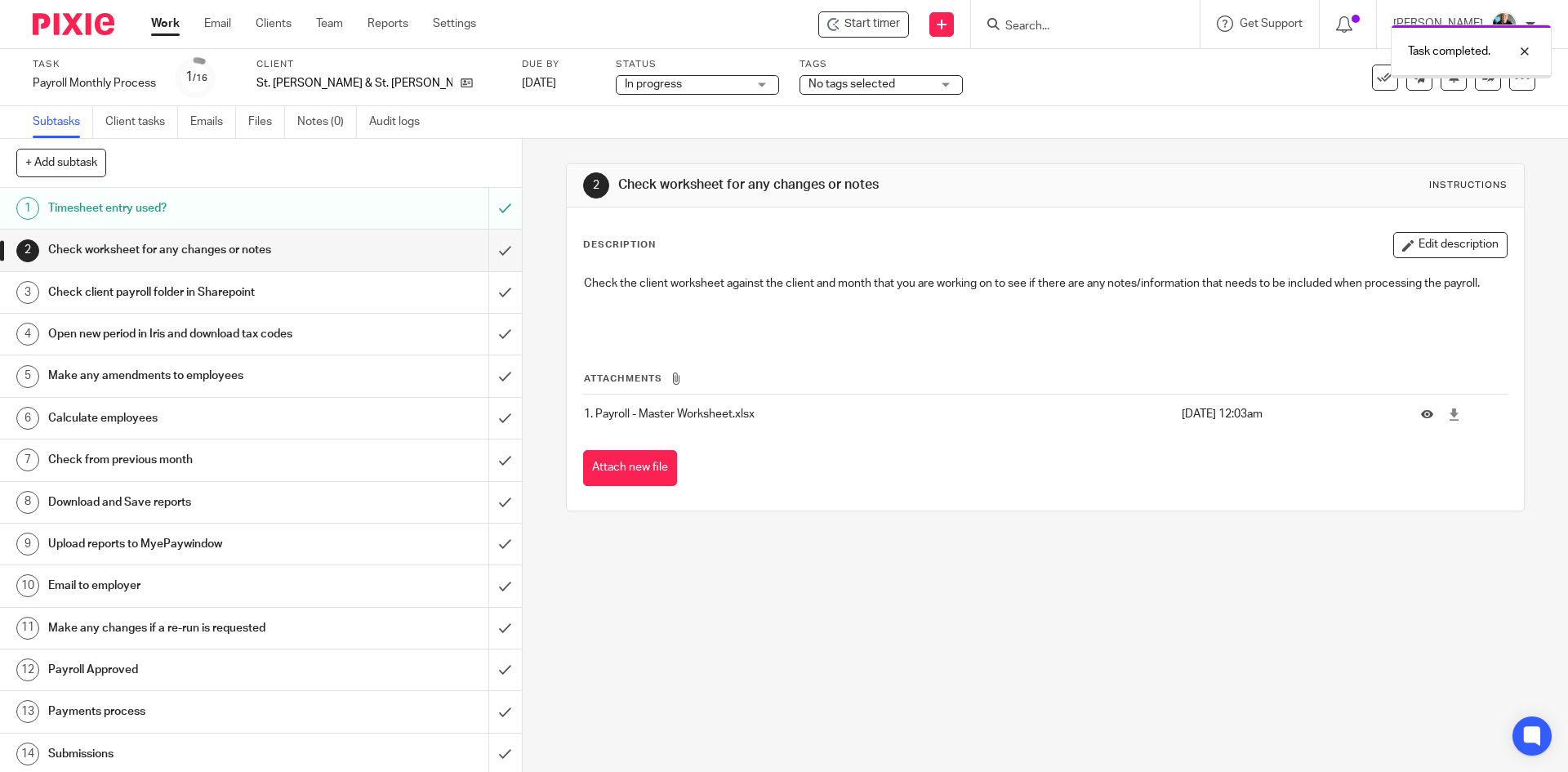 scroll, scrollTop: 0, scrollLeft: 0, axis: both 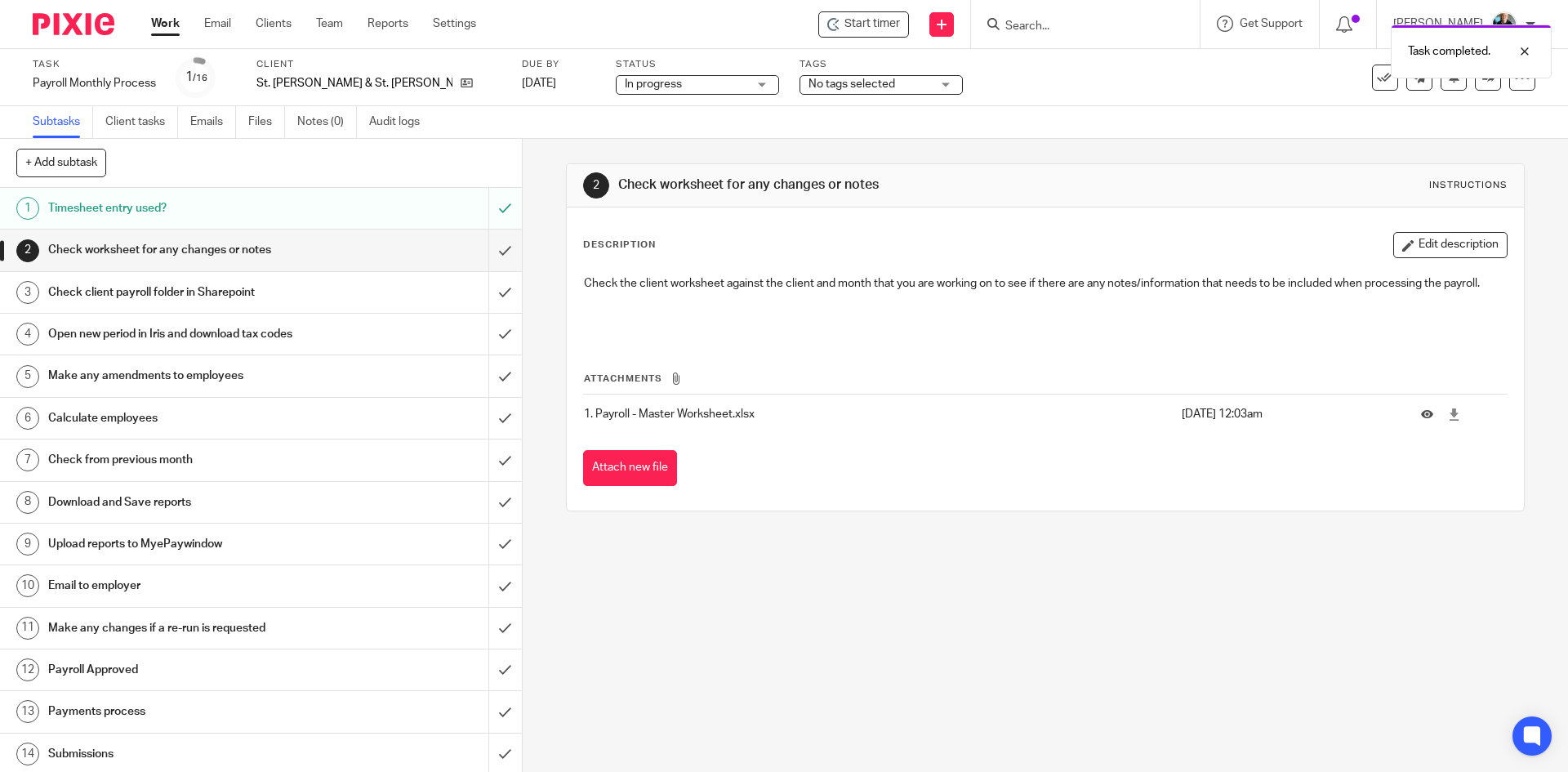click on "Task completed." at bounding box center (1168, 47) 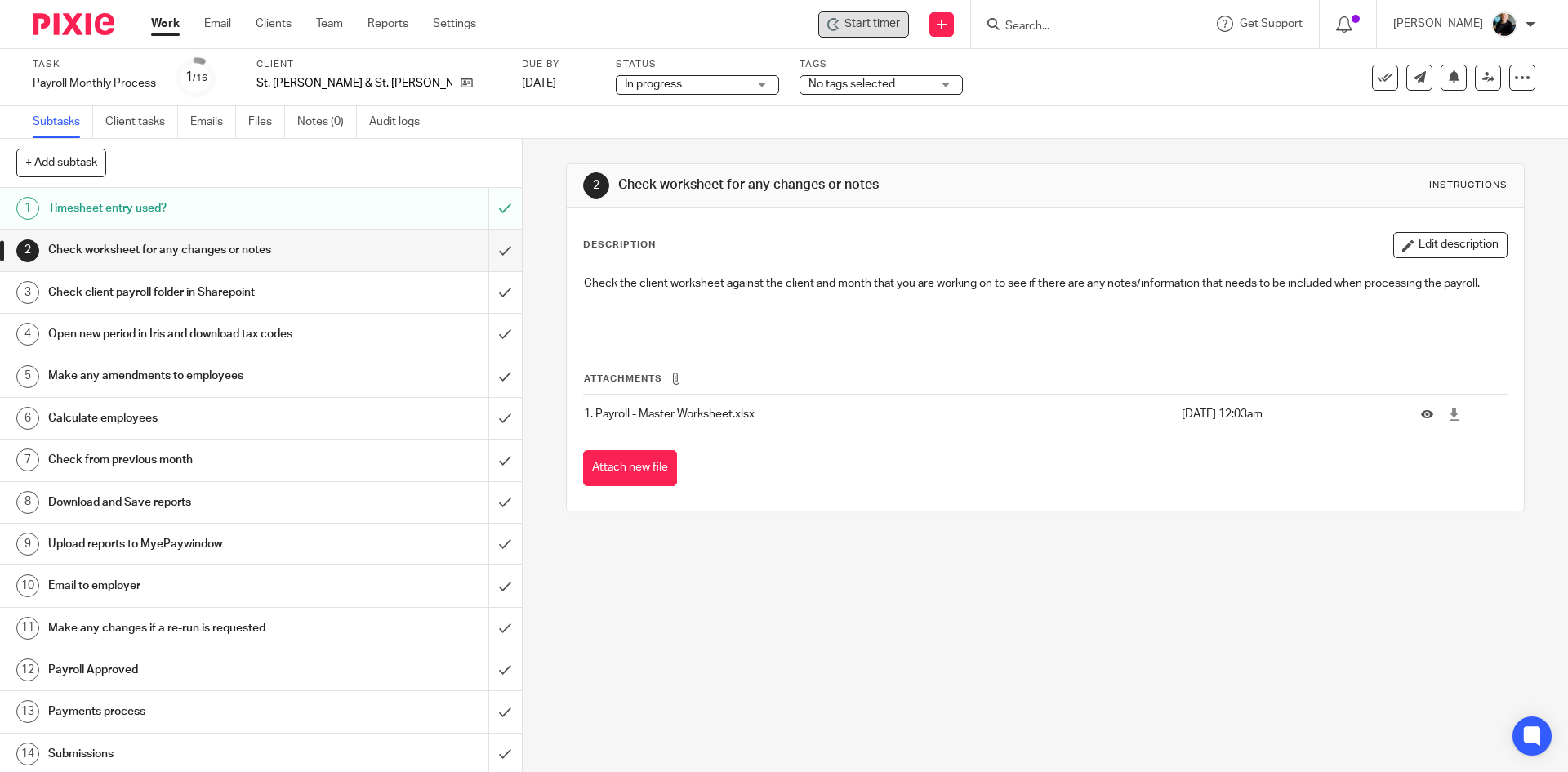 click on "Start timer" at bounding box center (872, 24) 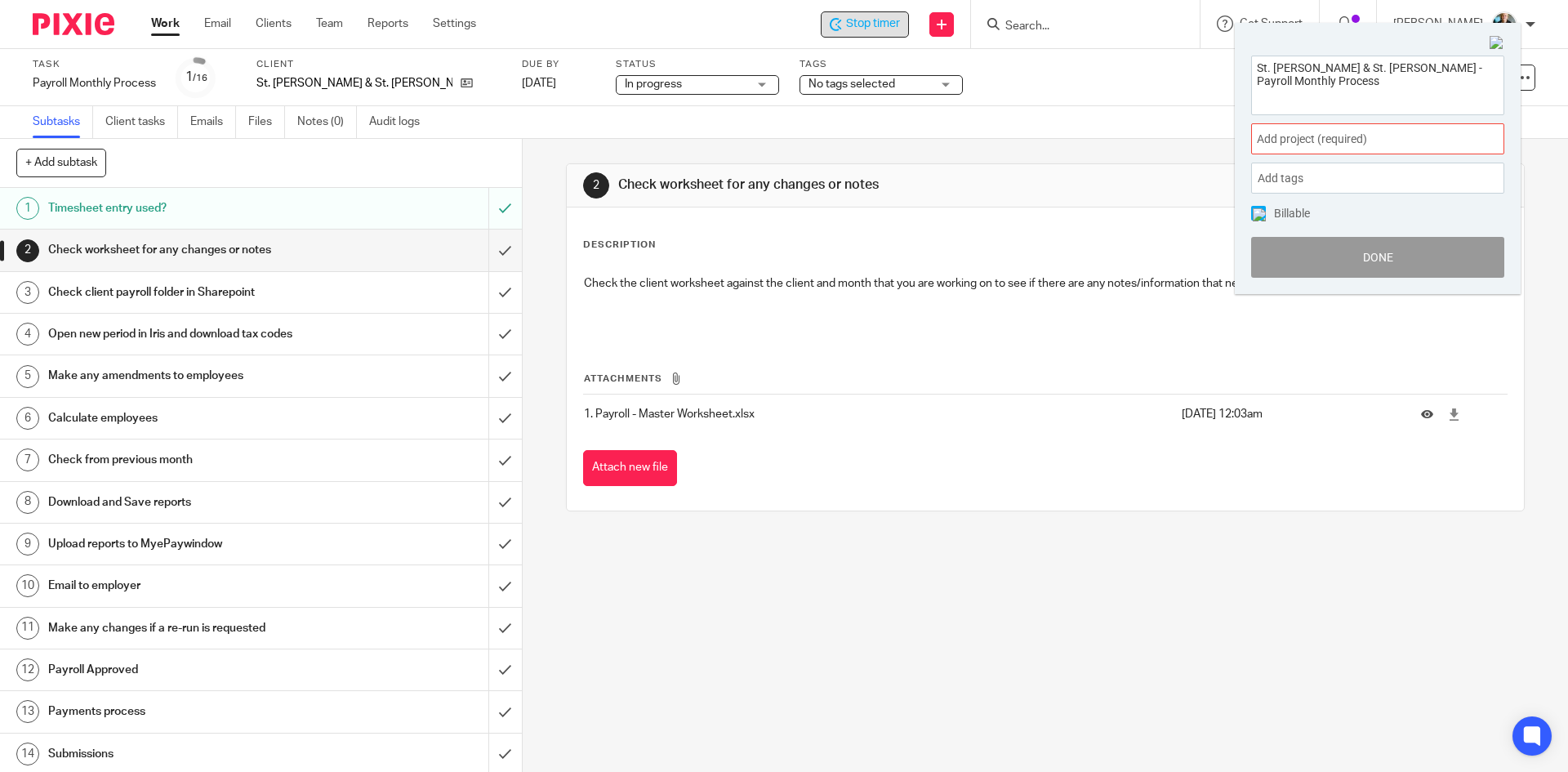 click on "Add project (required) :" at bounding box center [1360, 139] 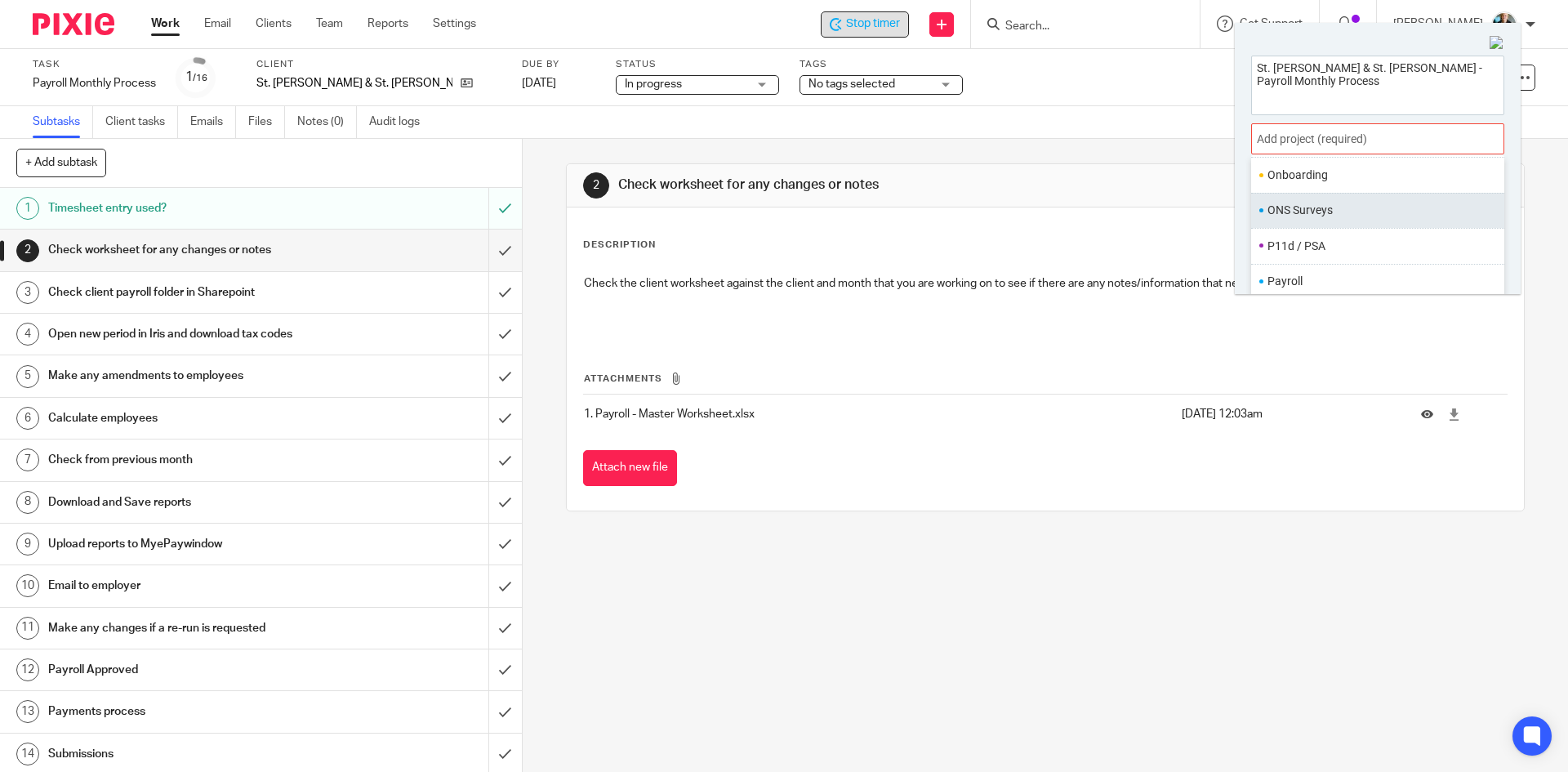 scroll, scrollTop: 572, scrollLeft: 0, axis: vertical 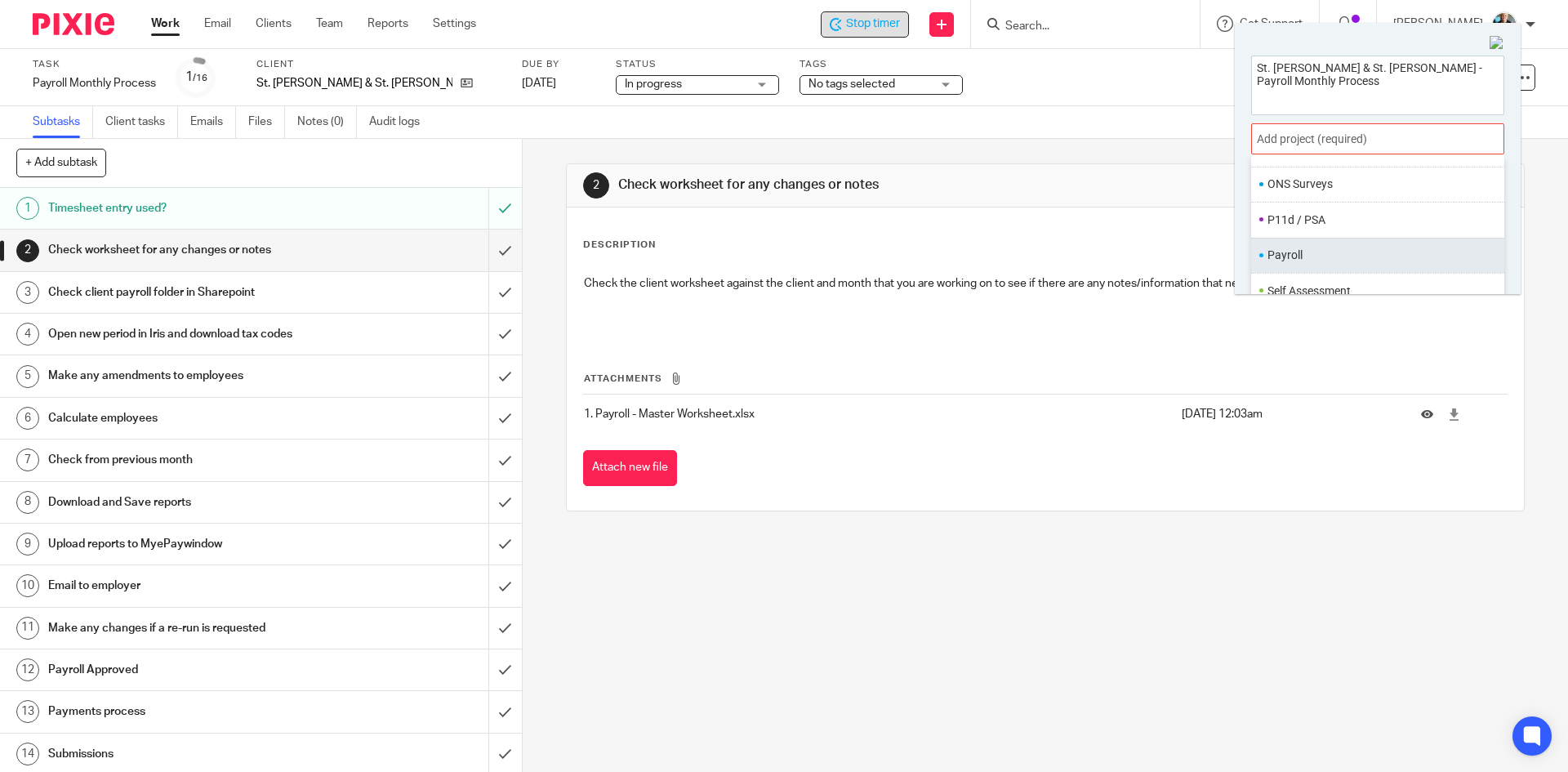 click on "Payroll" at bounding box center (1374, 255) 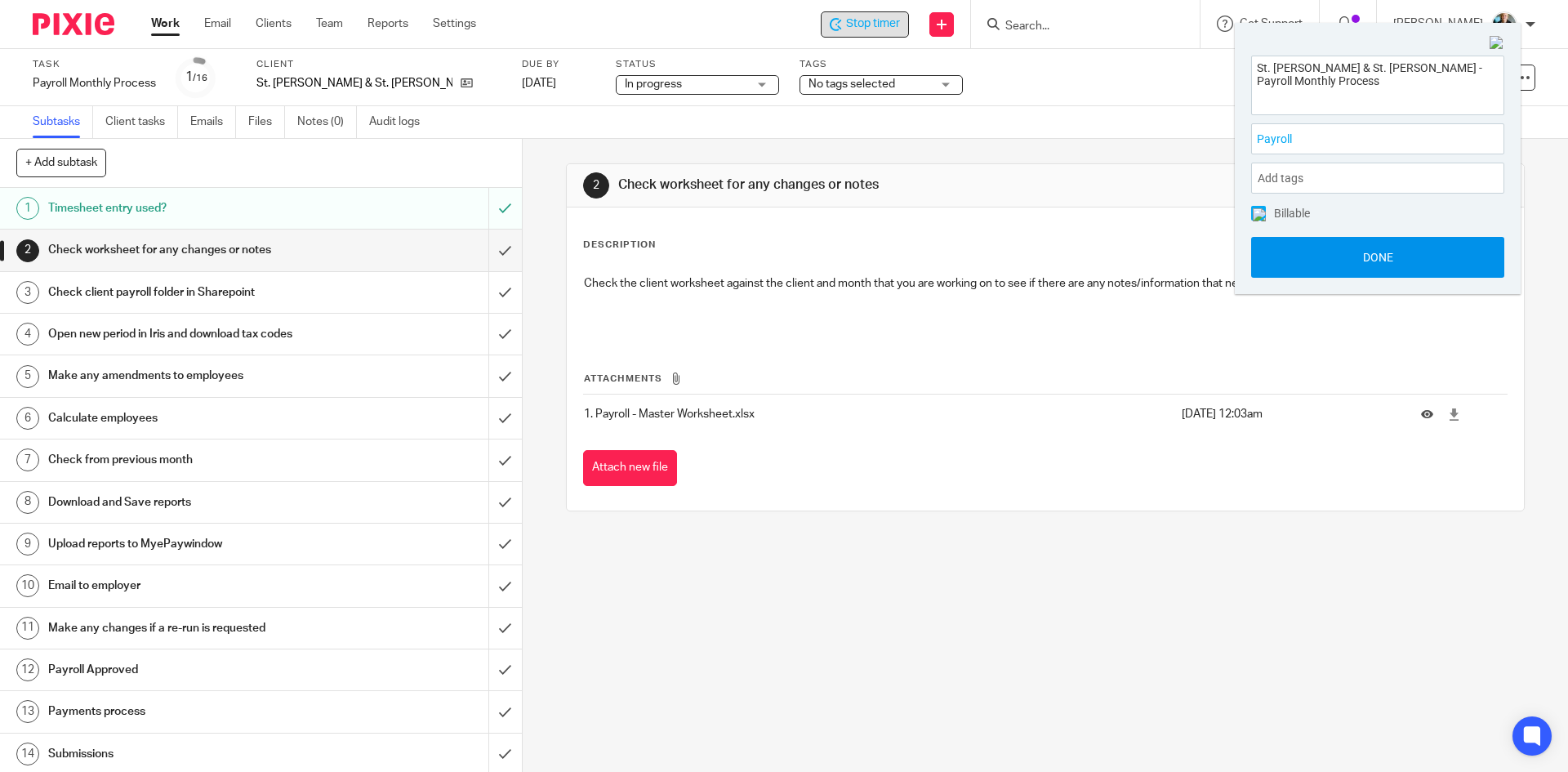 click on "Done" at bounding box center (1378, 257) 